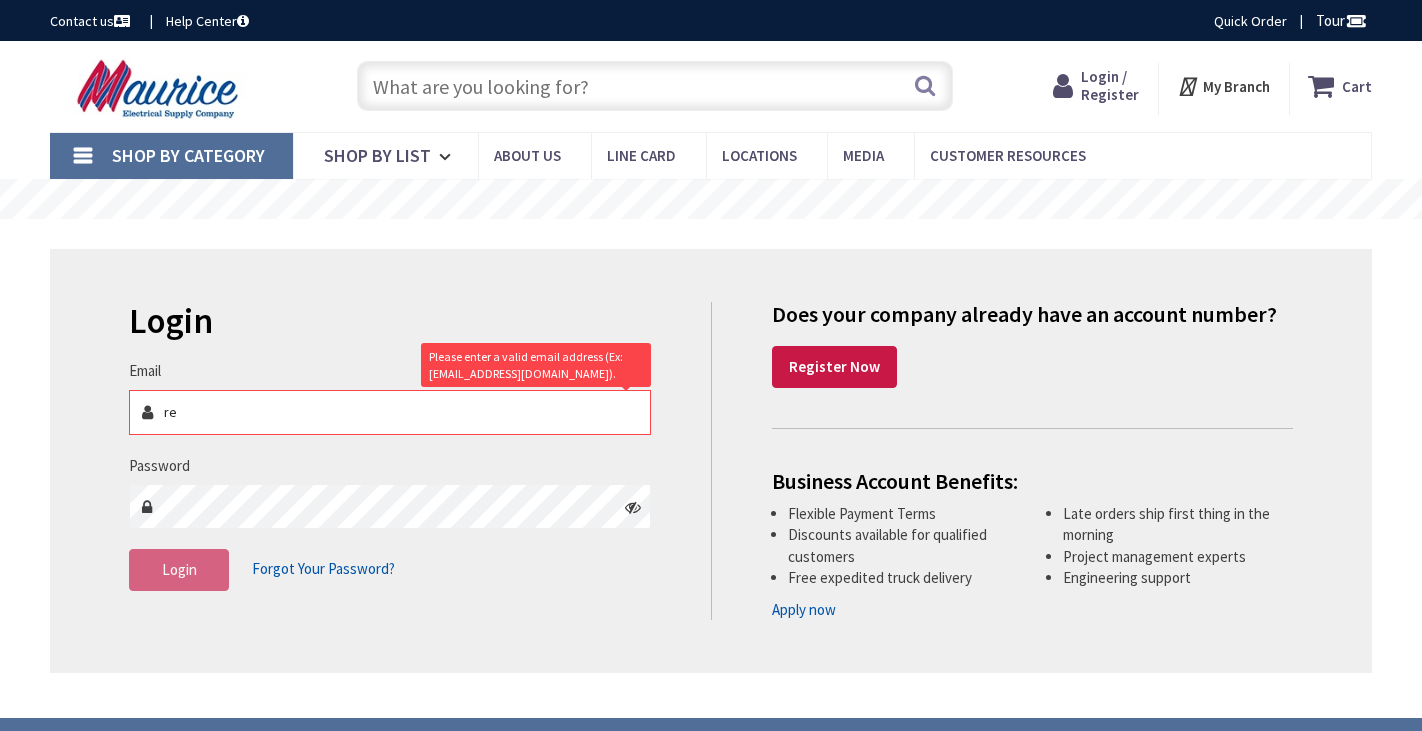 scroll, scrollTop: 0, scrollLeft: 0, axis: both 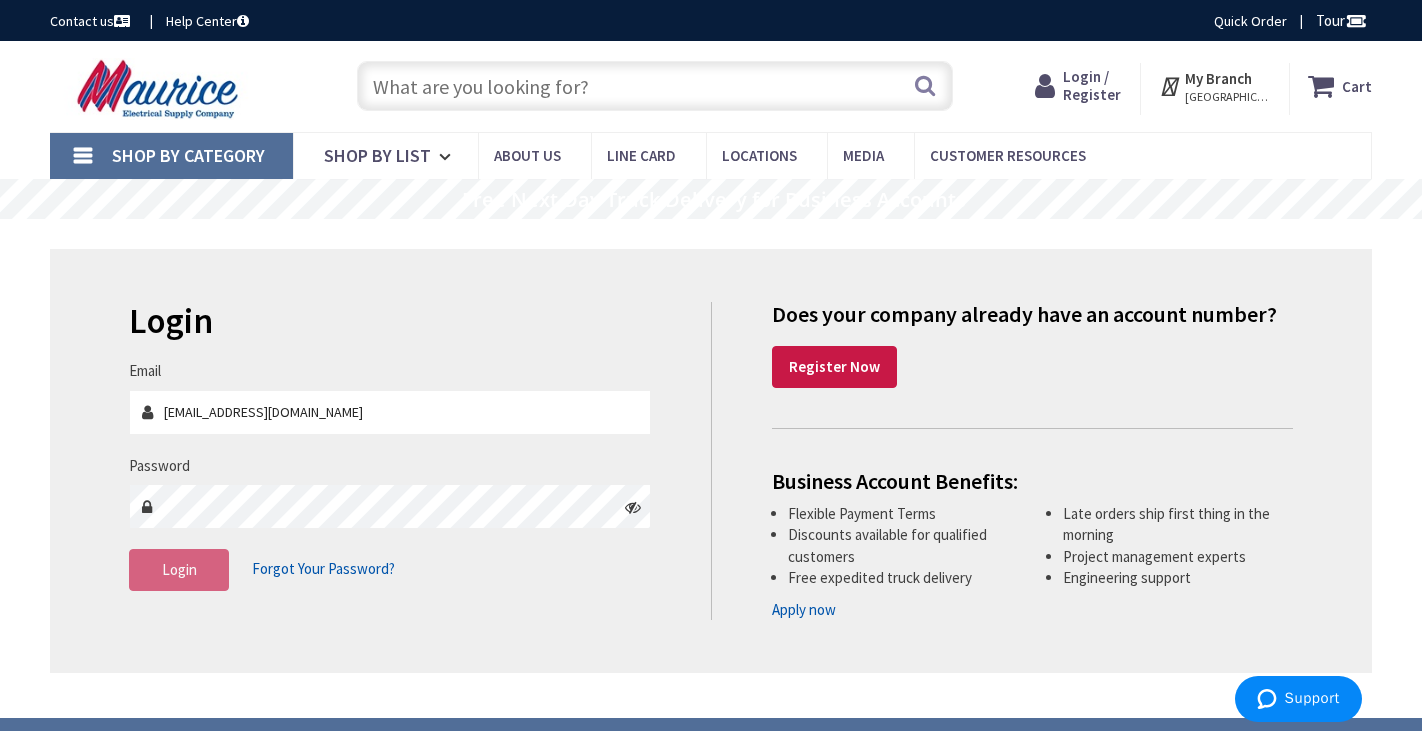type on "[EMAIL_ADDRESS][DOMAIN_NAME]" 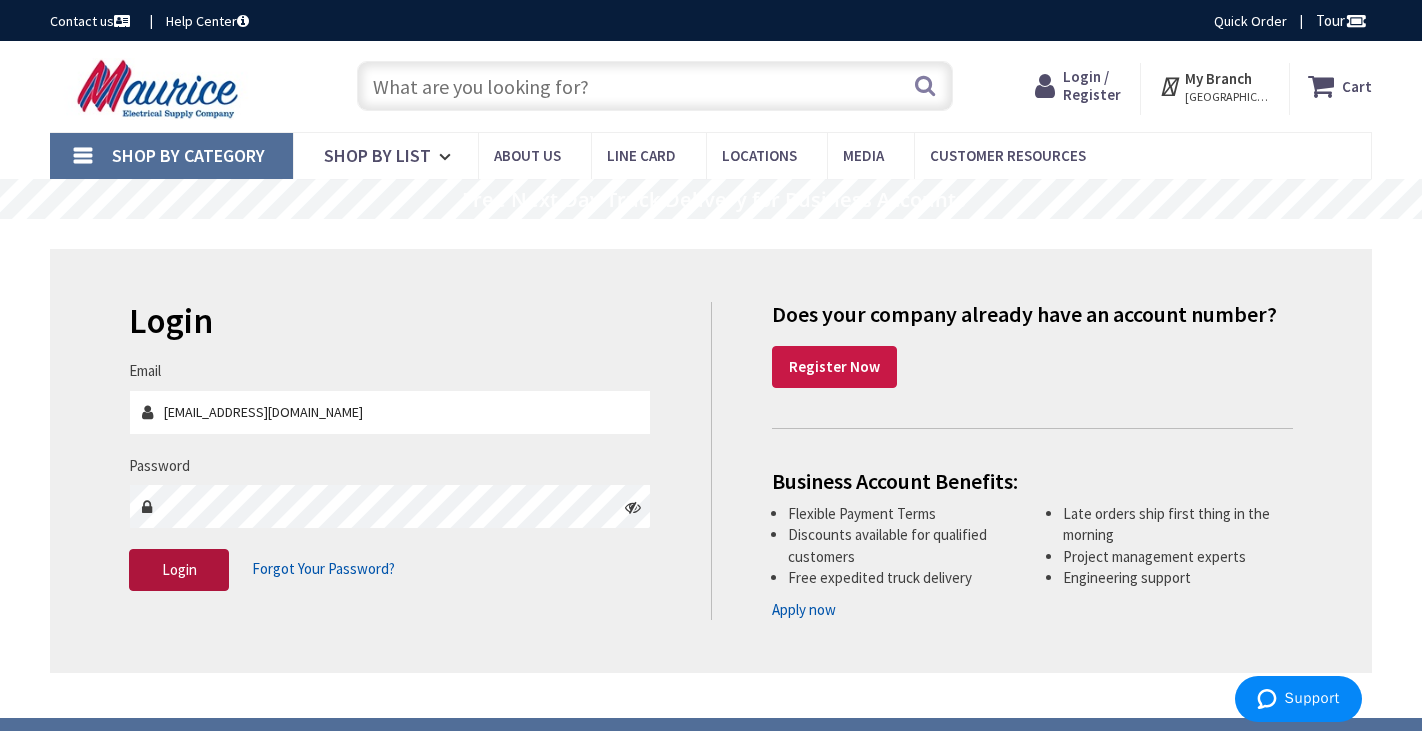 click on "Login" at bounding box center [179, 569] 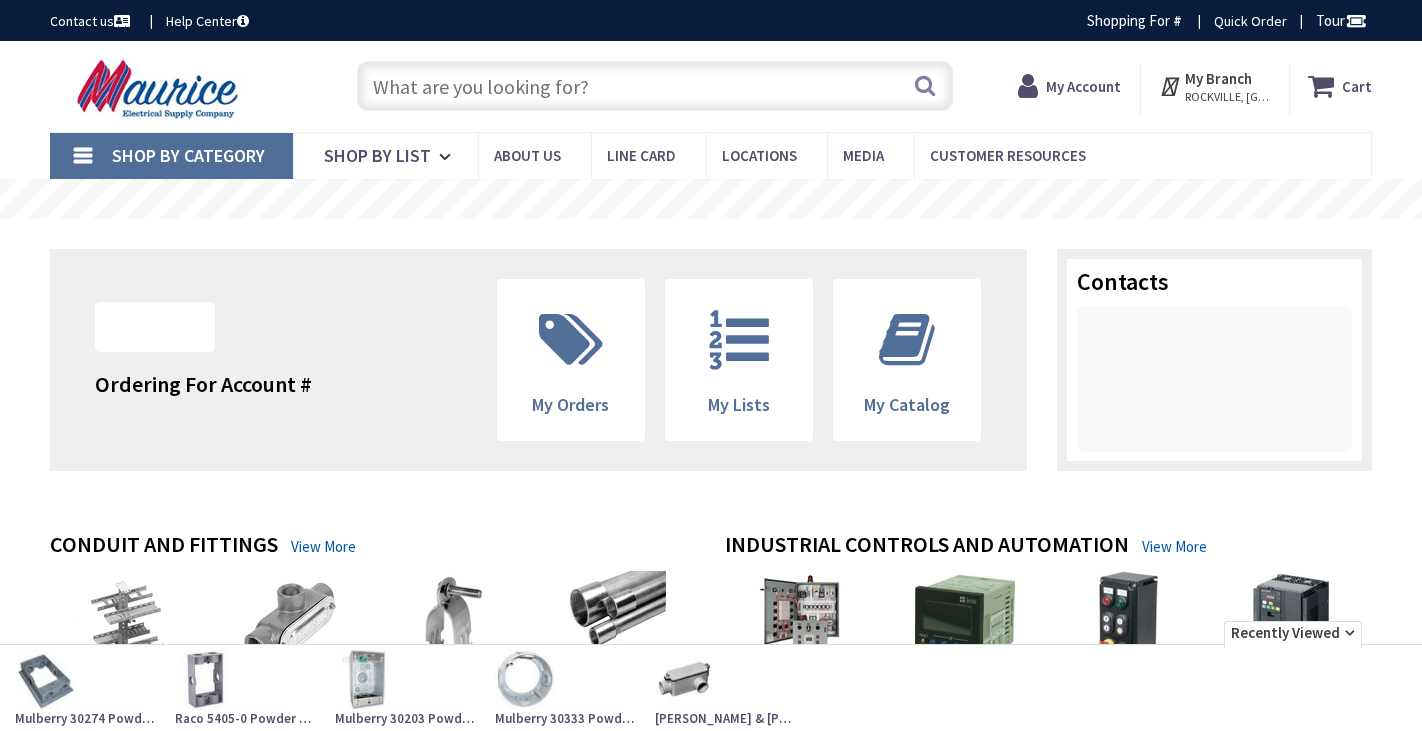 scroll, scrollTop: 0, scrollLeft: 0, axis: both 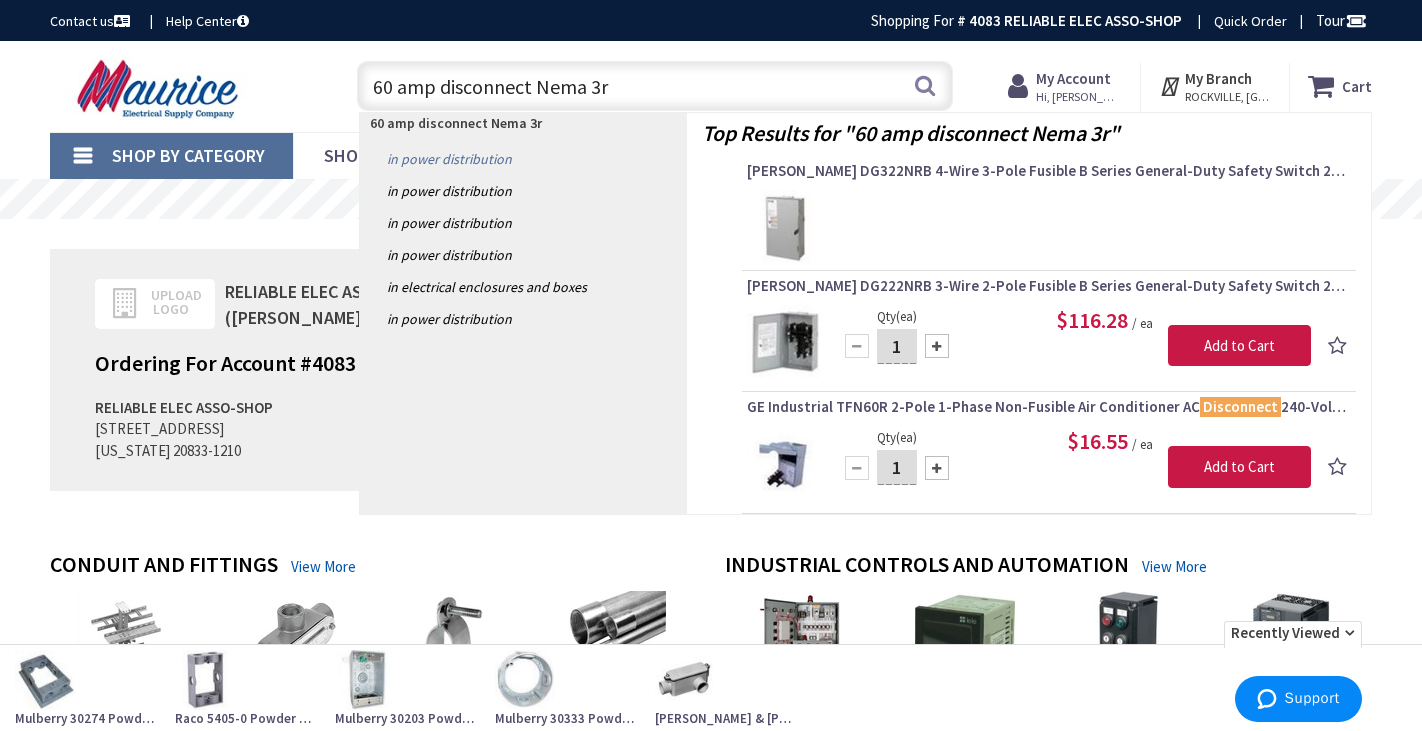 type on "60 amp disconnect Nema 3r" 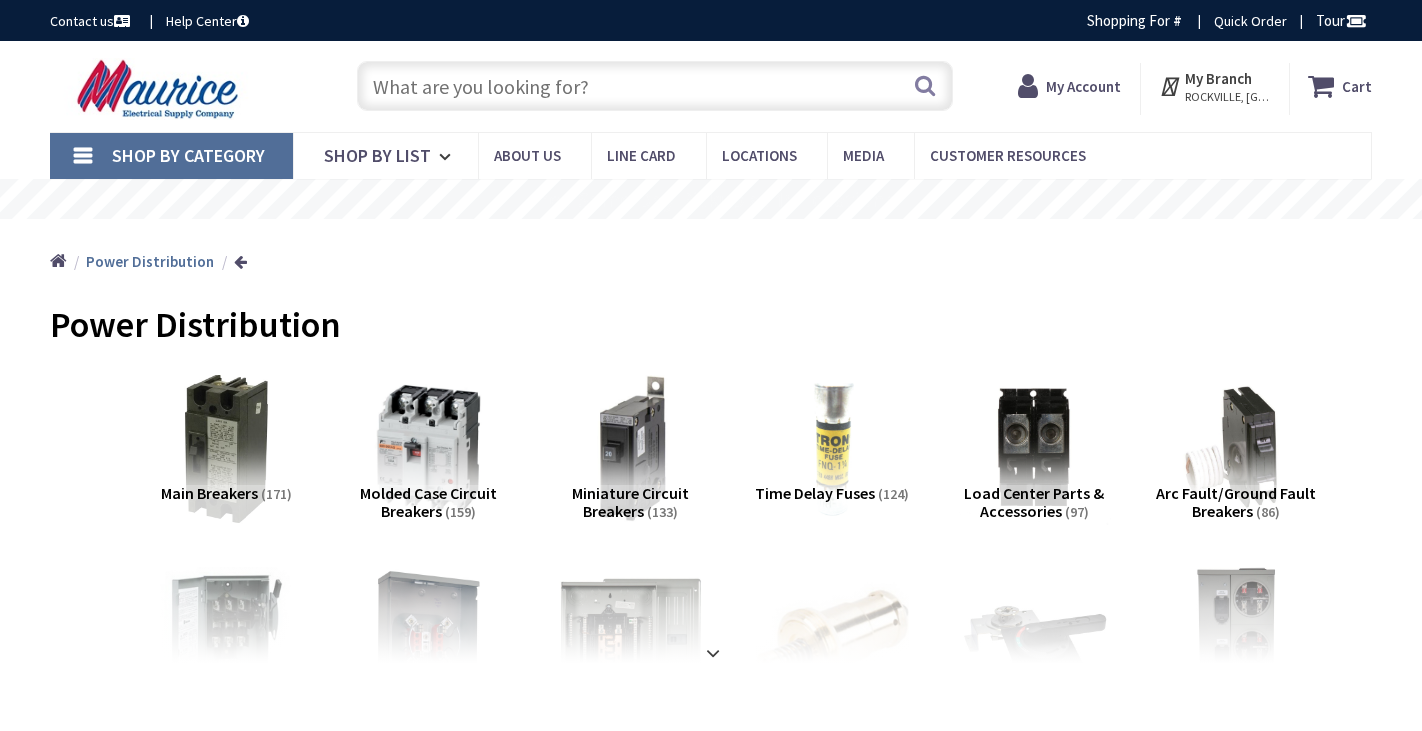 scroll, scrollTop: 0, scrollLeft: 0, axis: both 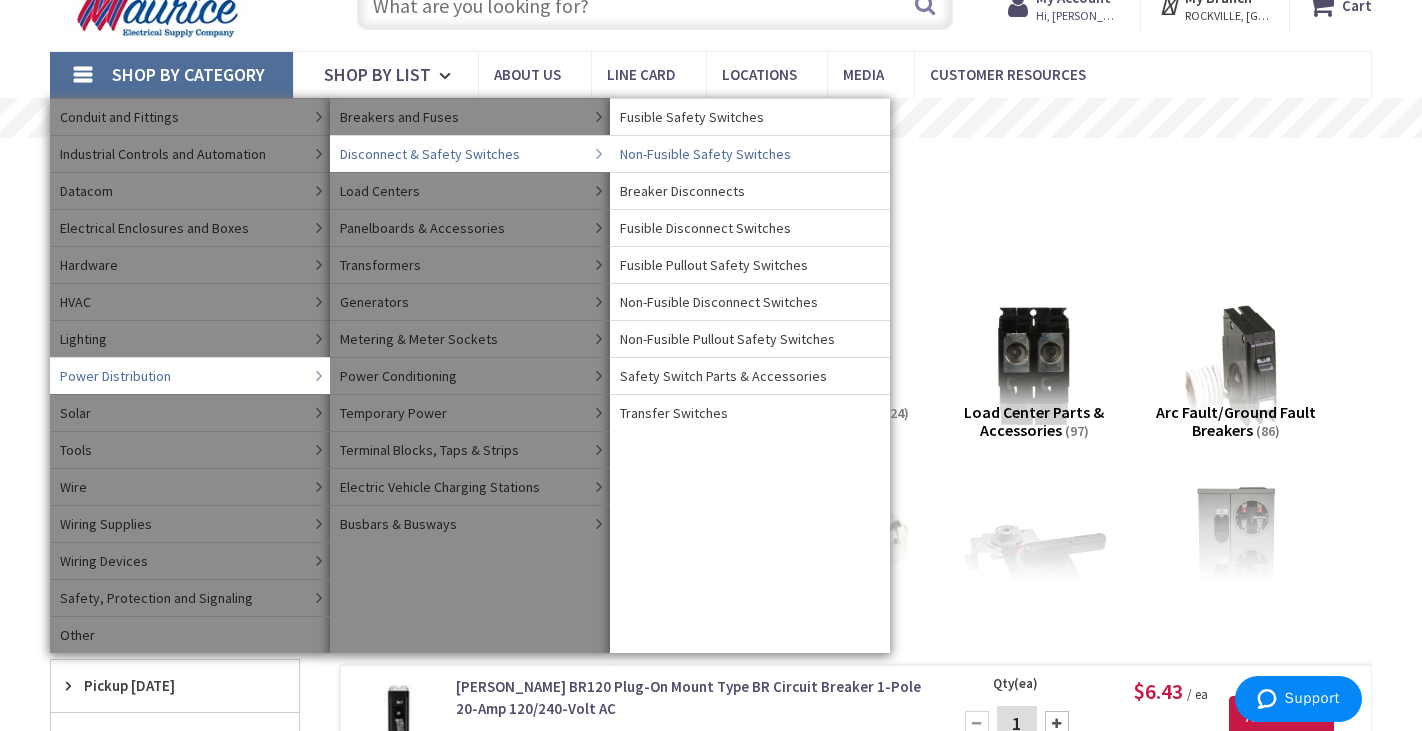 click on "Non-Fusible Safety Switches" at bounding box center [705, 154] 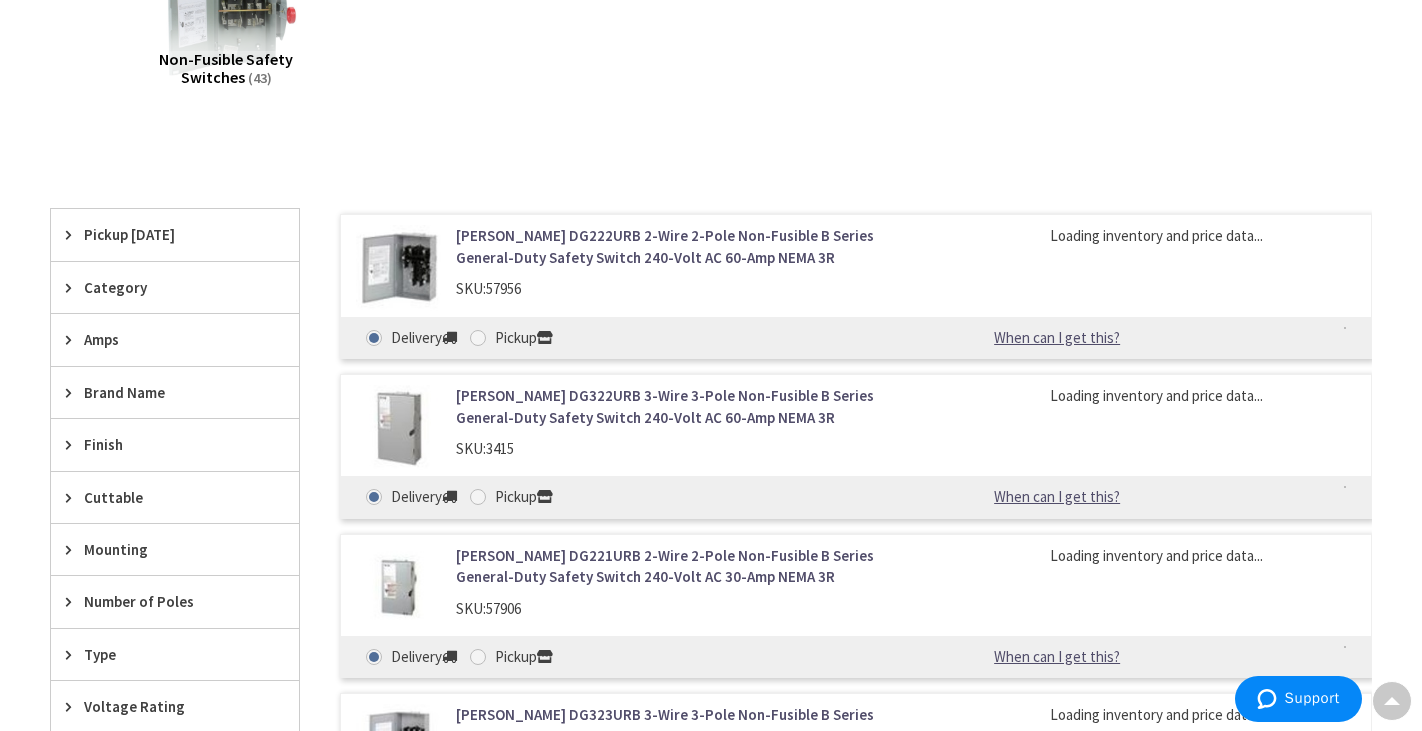 scroll, scrollTop: 0, scrollLeft: 0, axis: both 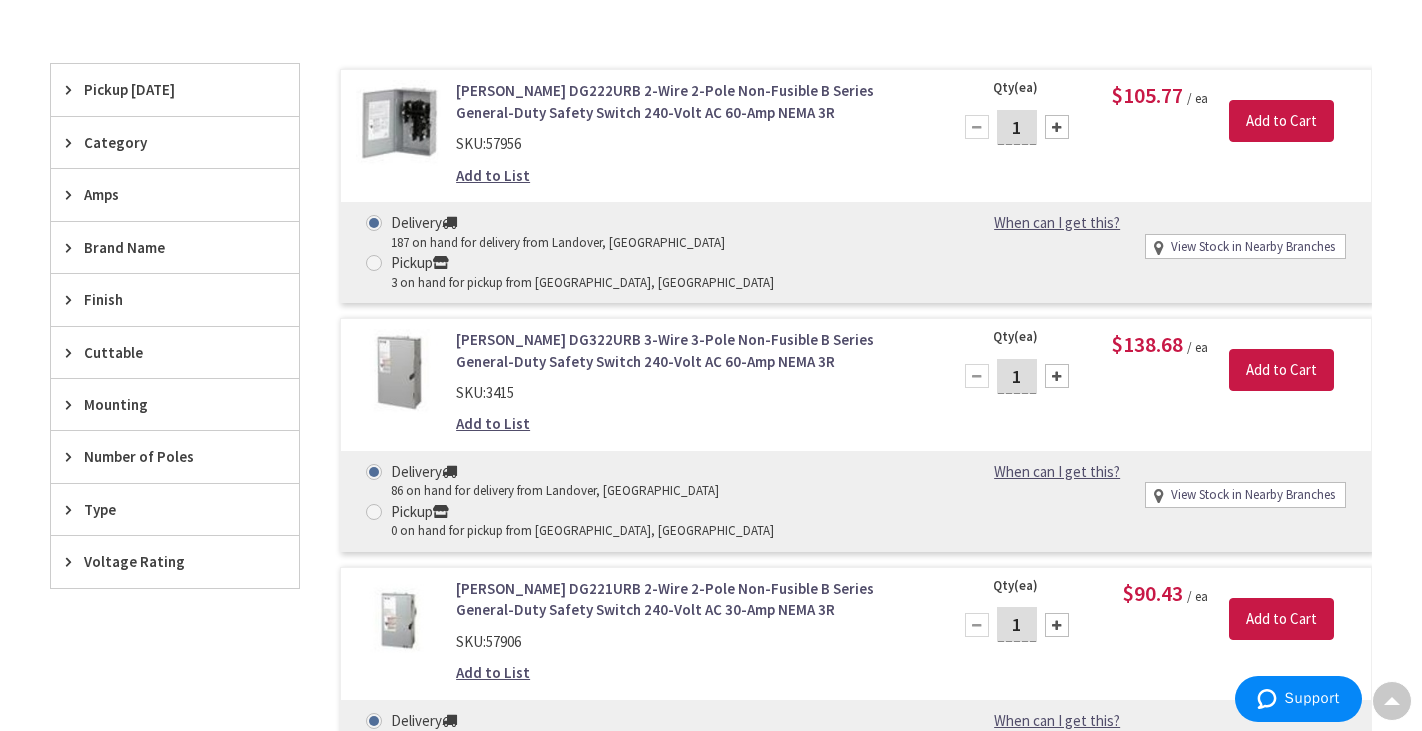 click on "Voltage Rating" at bounding box center [165, 561] 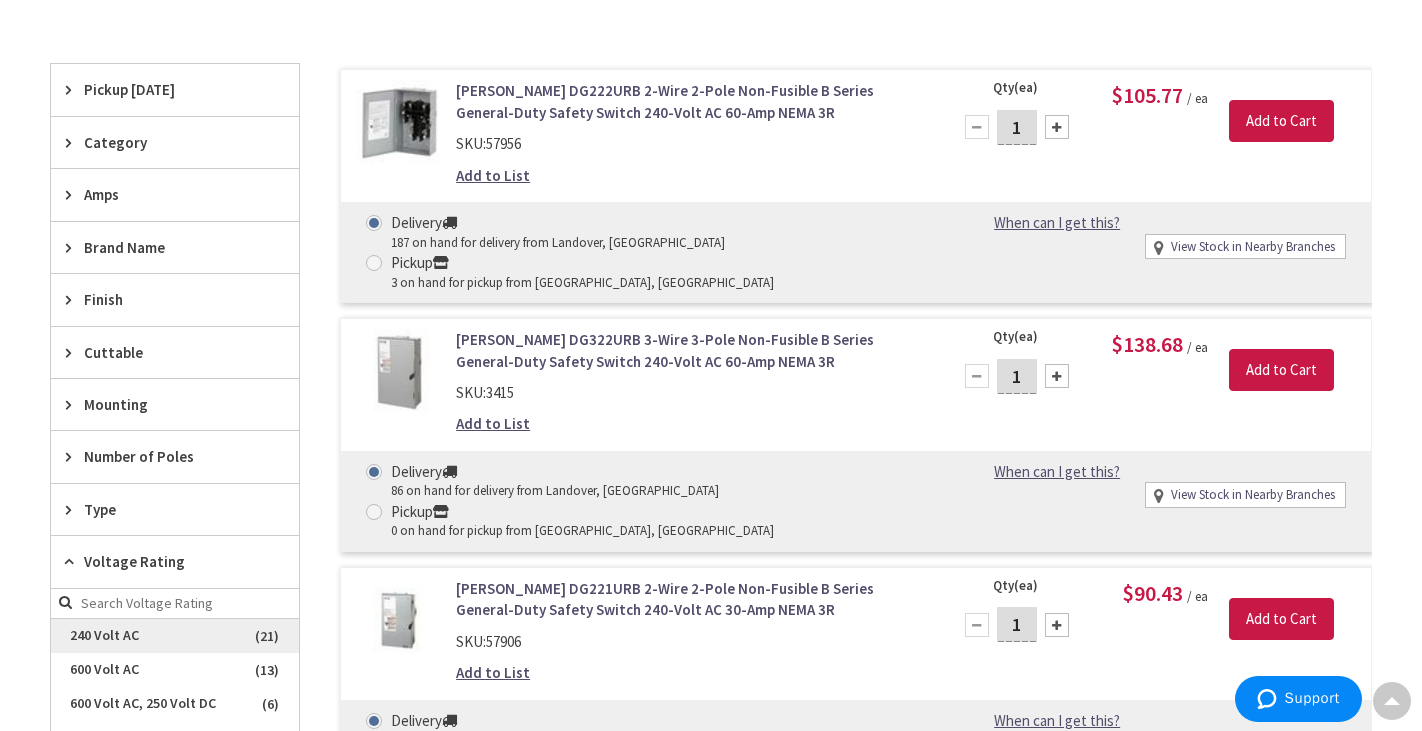 scroll, scrollTop: 721, scrollLeft: 0, axis: vertical 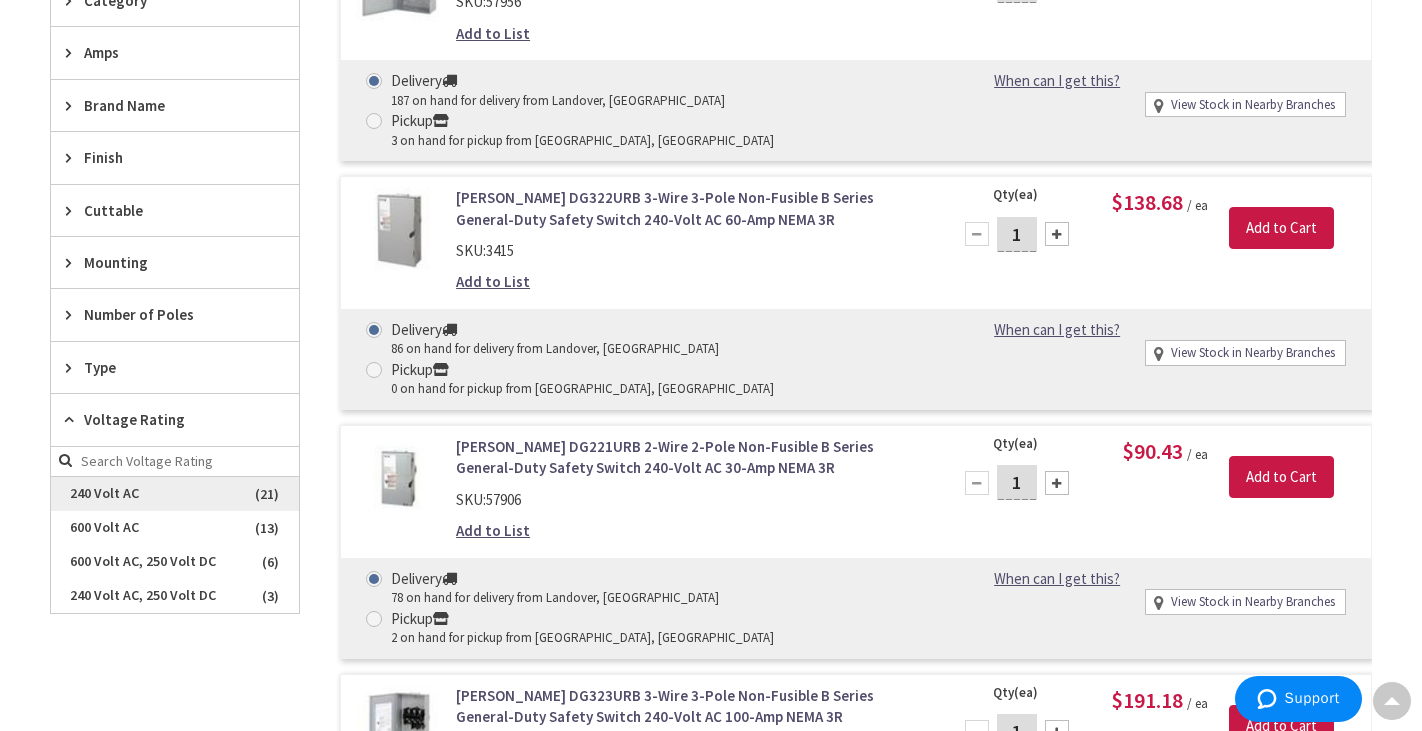 click on "240 Volt AC" at bounding box center [175, 494] 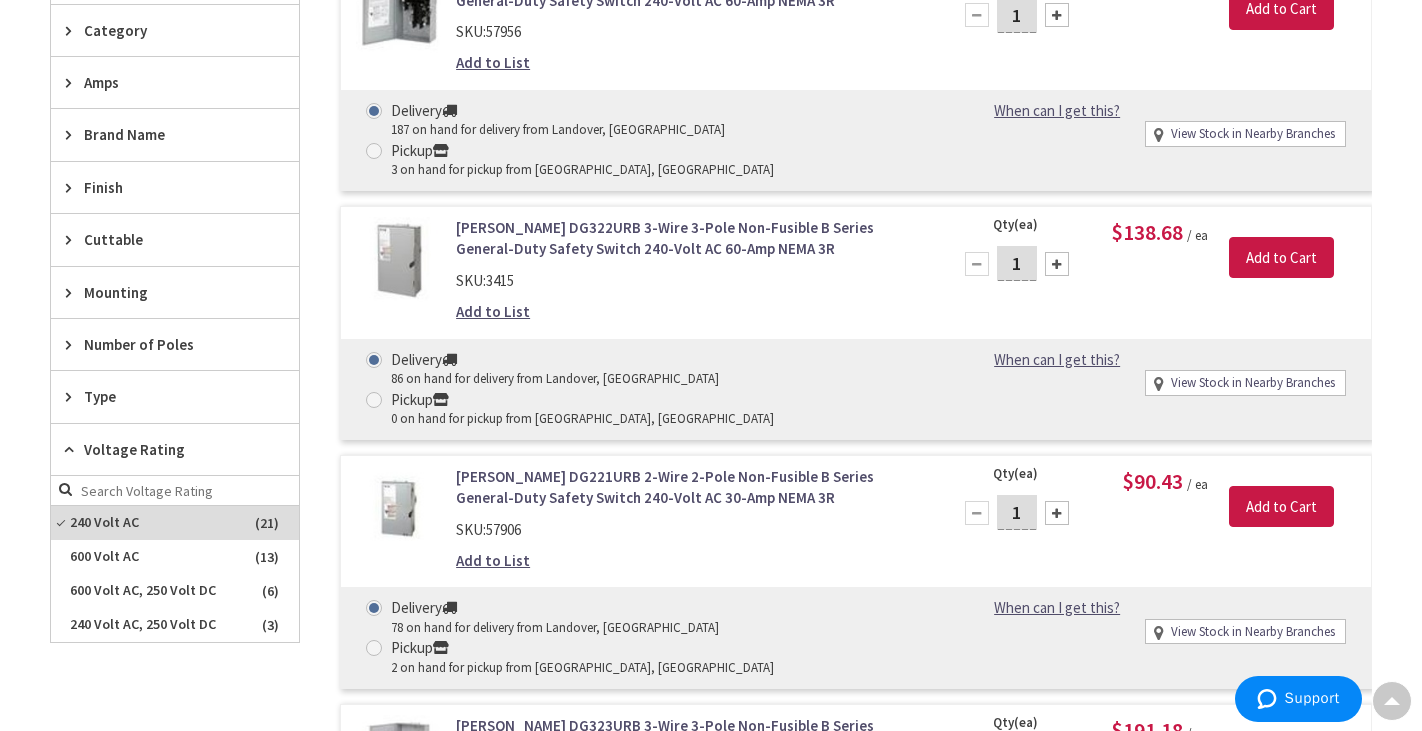 scroll, scrollTop: 705, scrollLeft: 0, axis: vertical 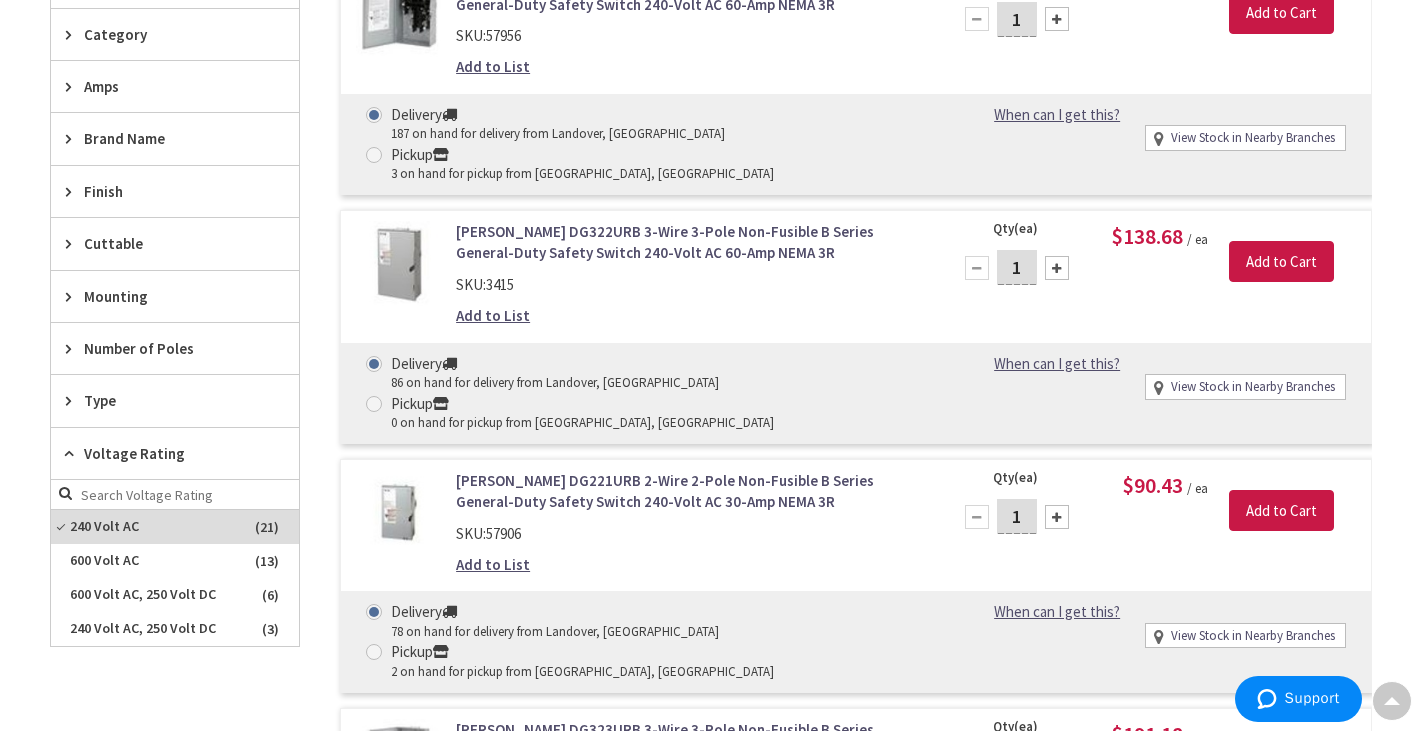 click on "Number of Poles" at bounding box center [165, 348] 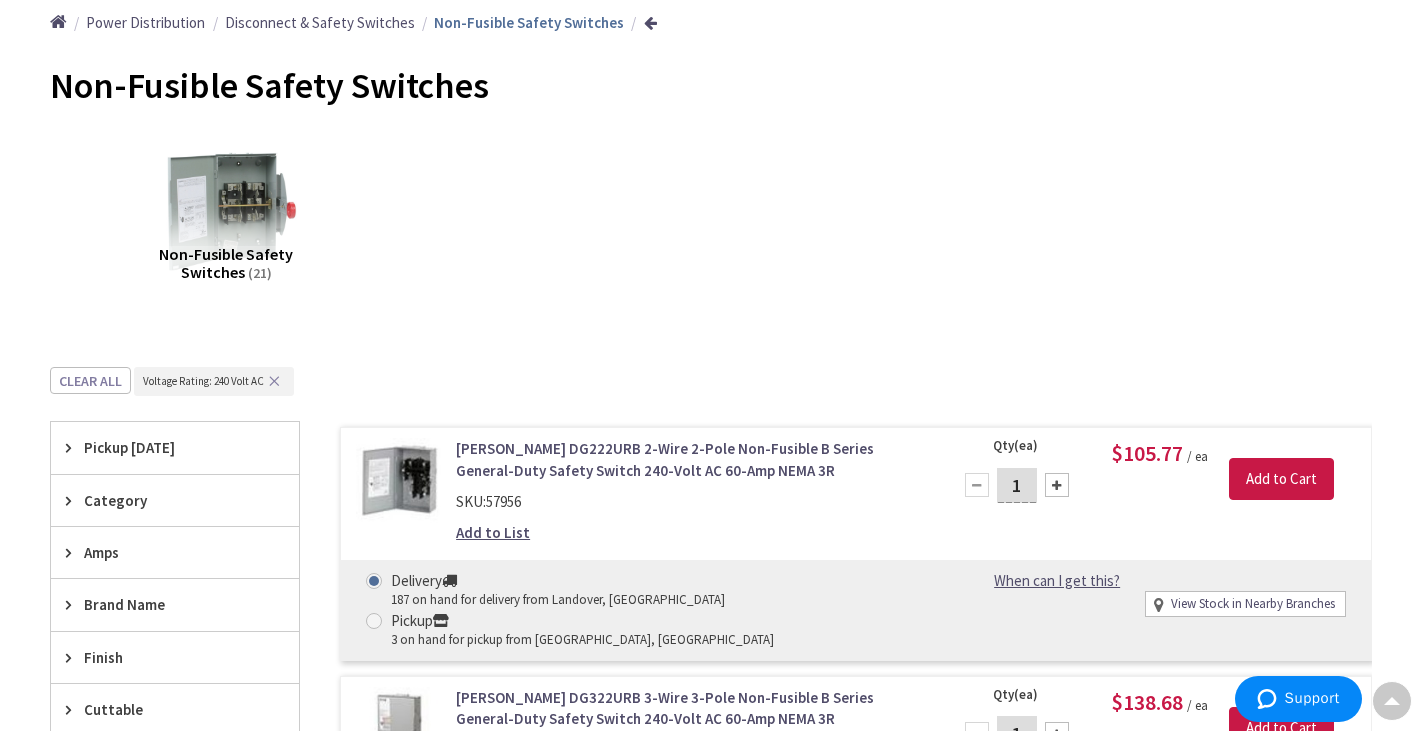 scroll, scrollTop: 270, scrollLeft: 0, axis: vertical 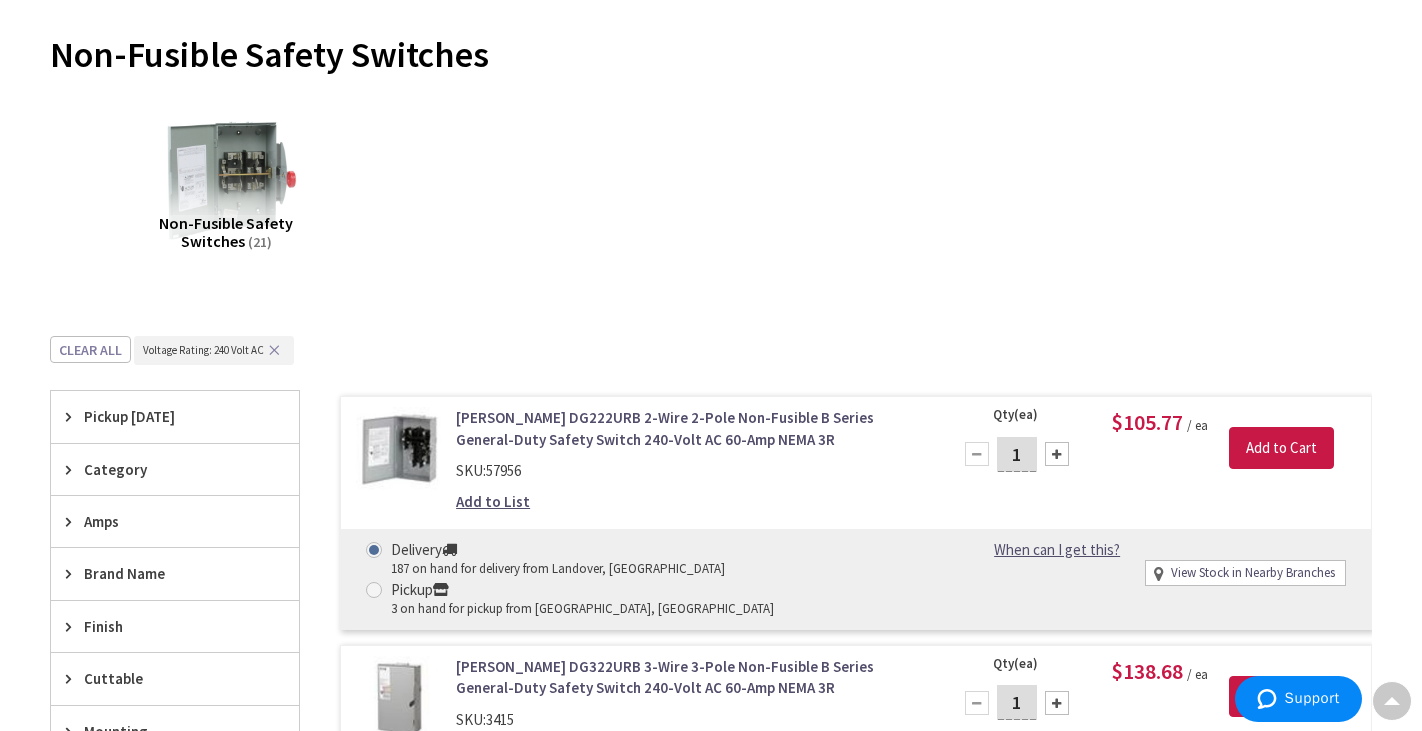 click on "Amps" at bounding box center [165, 521] 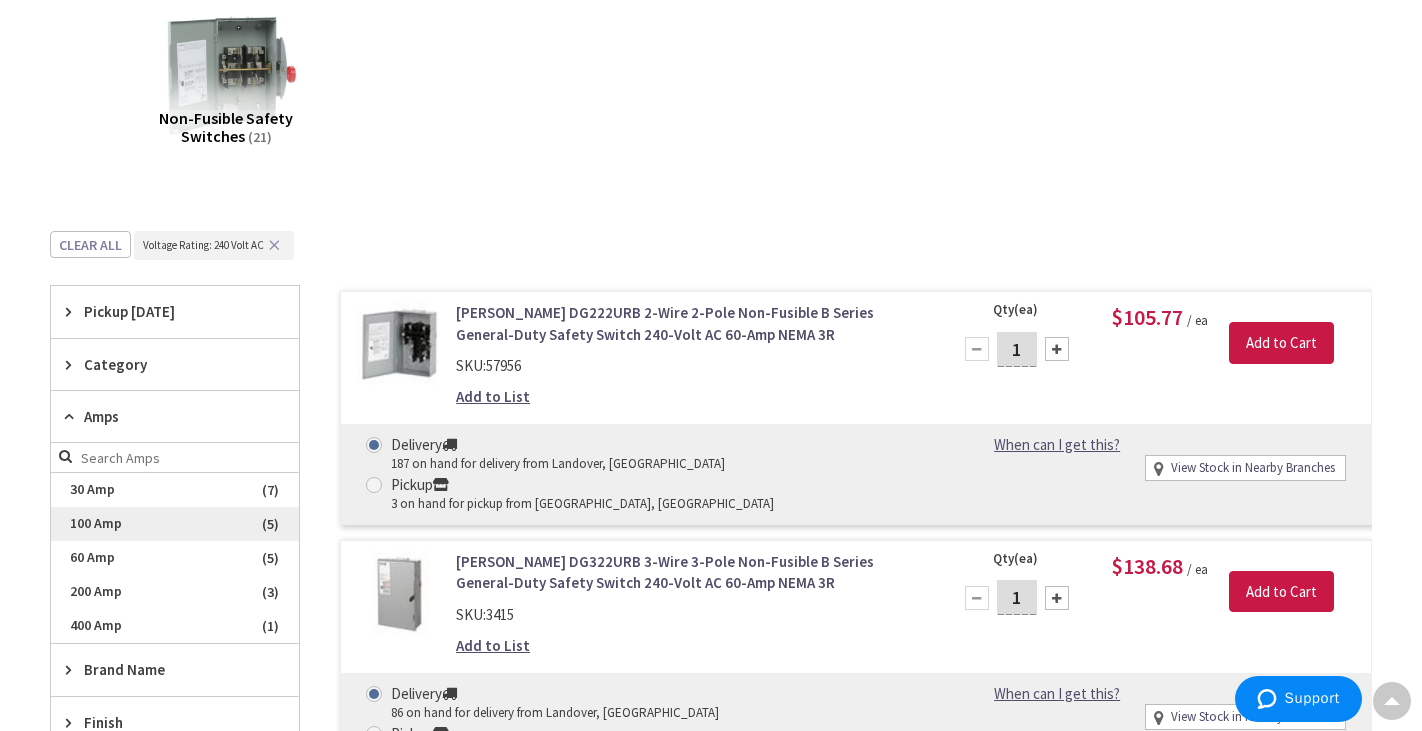 scroll, scrollTop: 379, scrollLeft: 0, axis: vertical 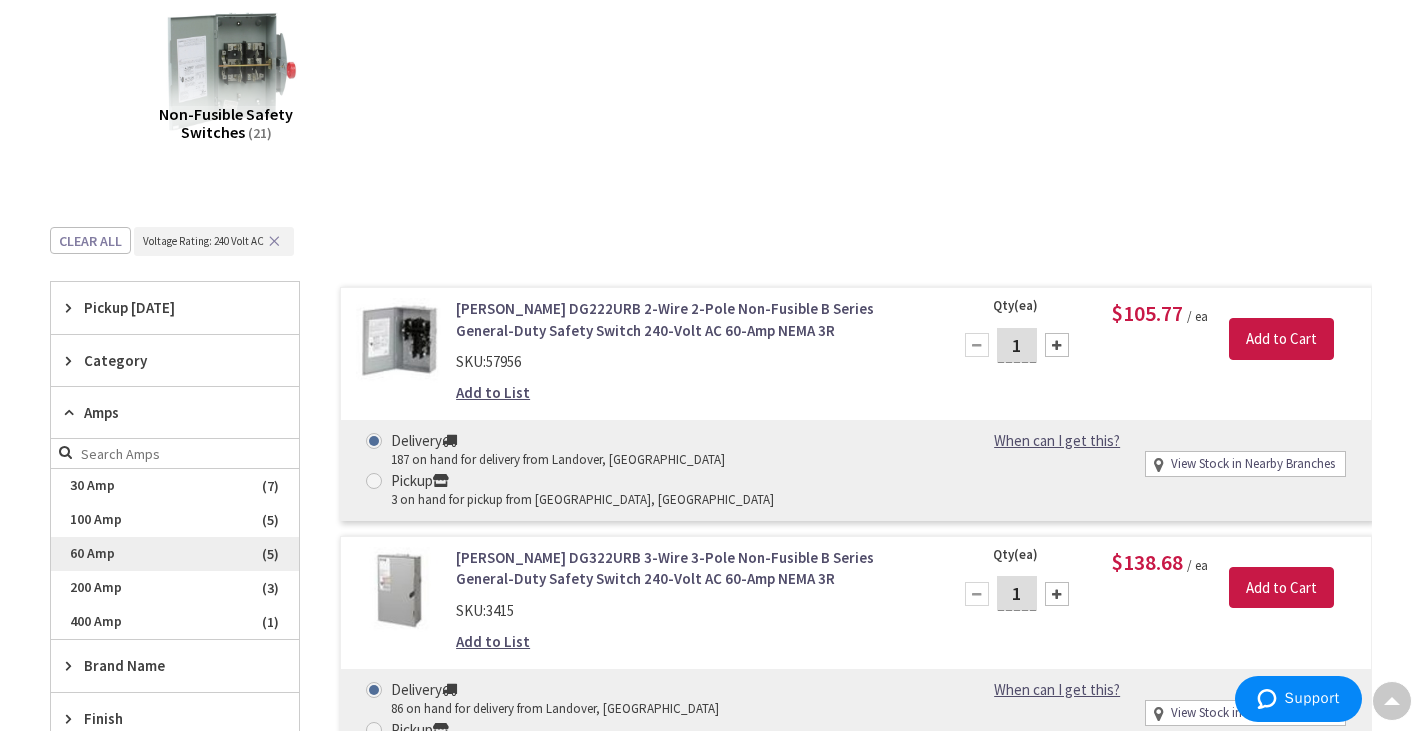 click on "60 Amp" at bounding box center [175, 554] 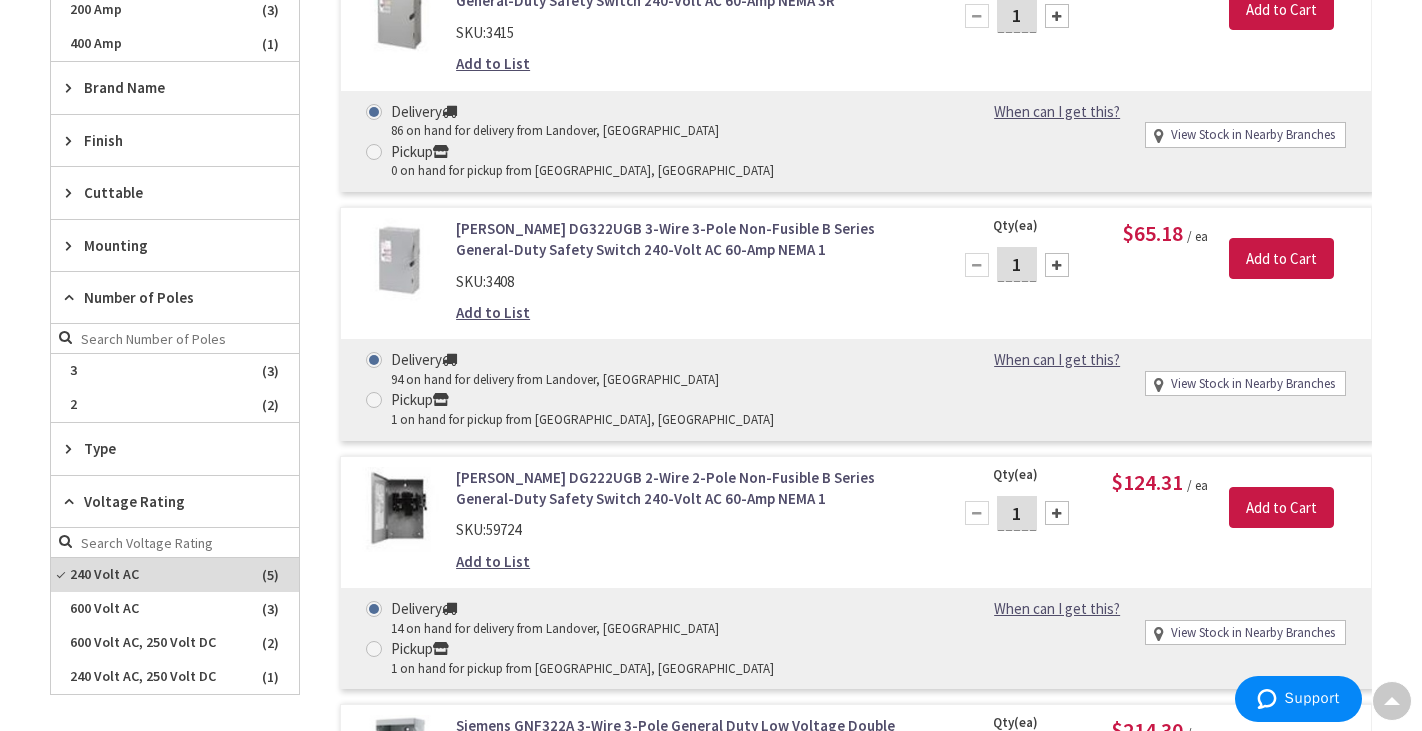 scroll, scrollTop: 938, scrollLeft: 0, axis: vertical 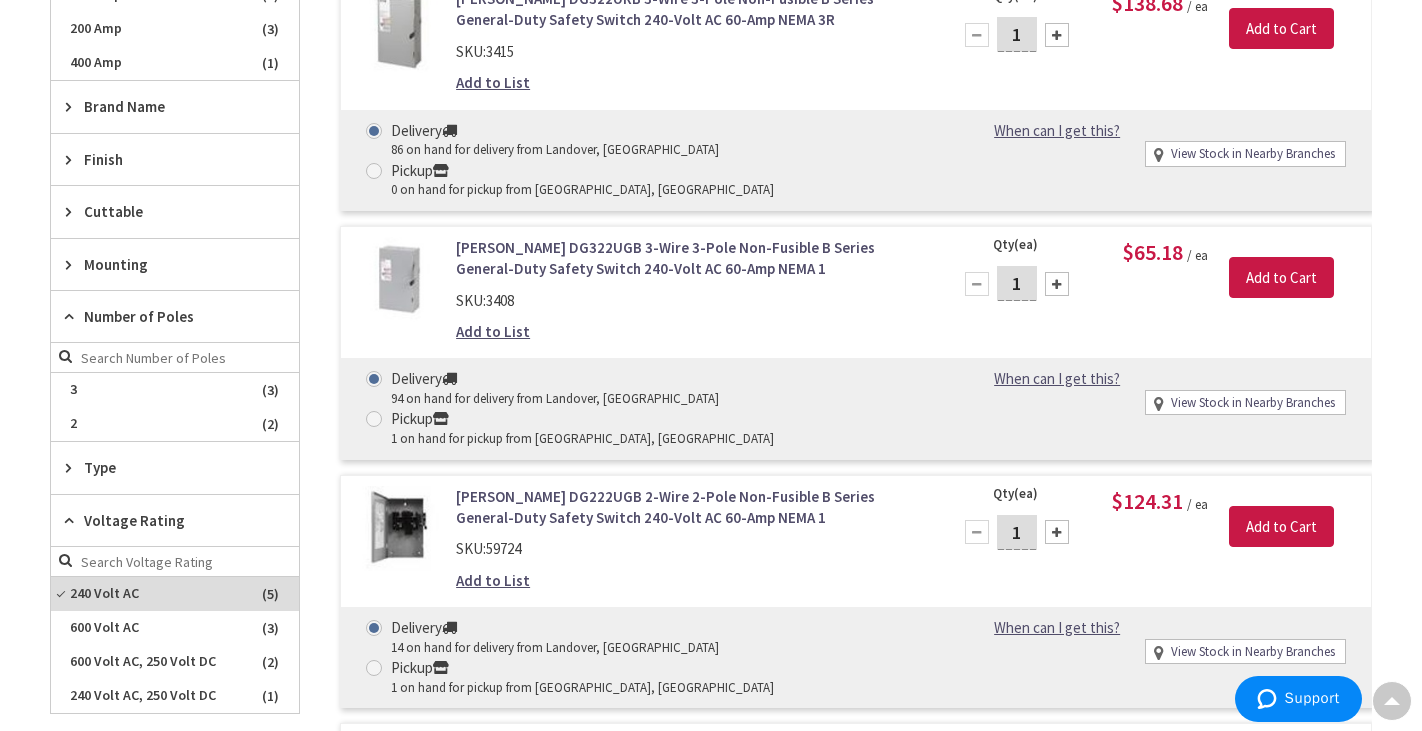 click on "Mounting" at bounding box center (165, 264) 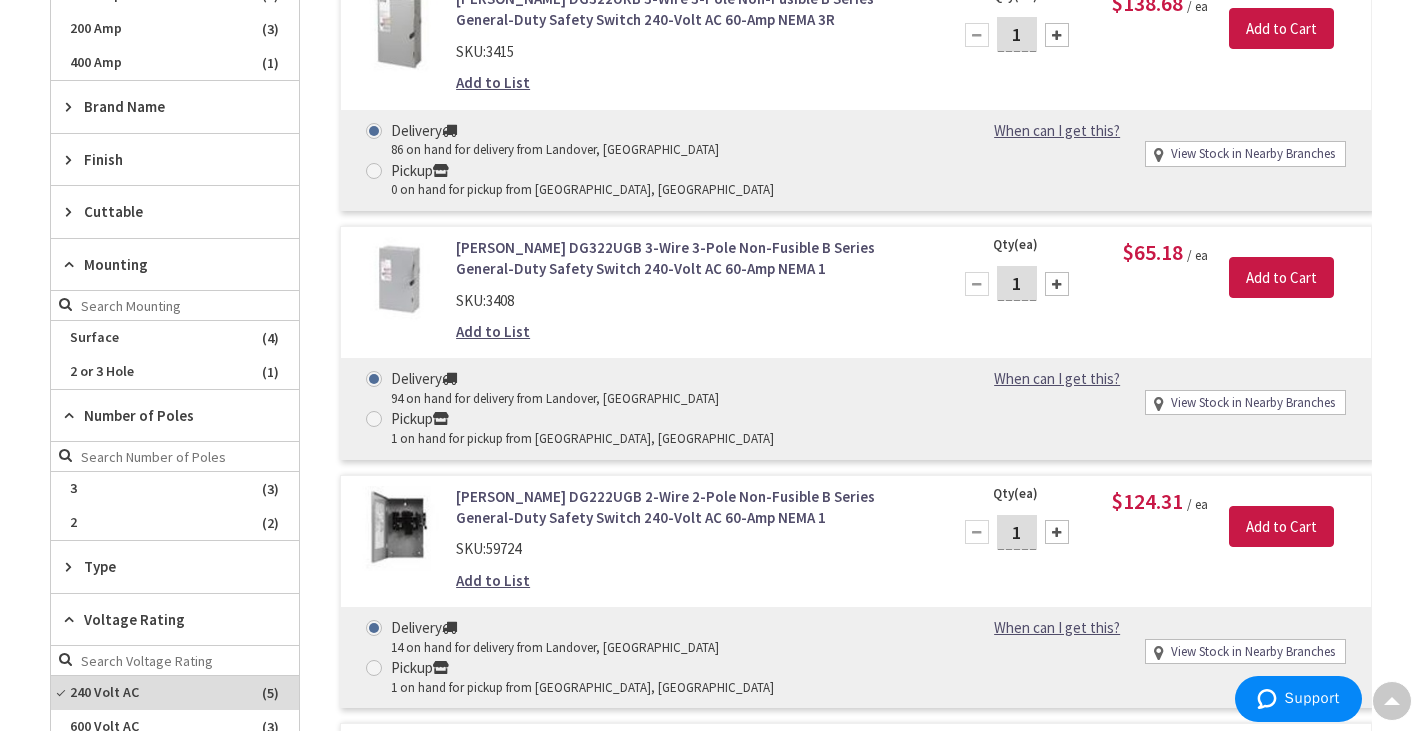 click on "Mounting" at bounding box center (165, 264) 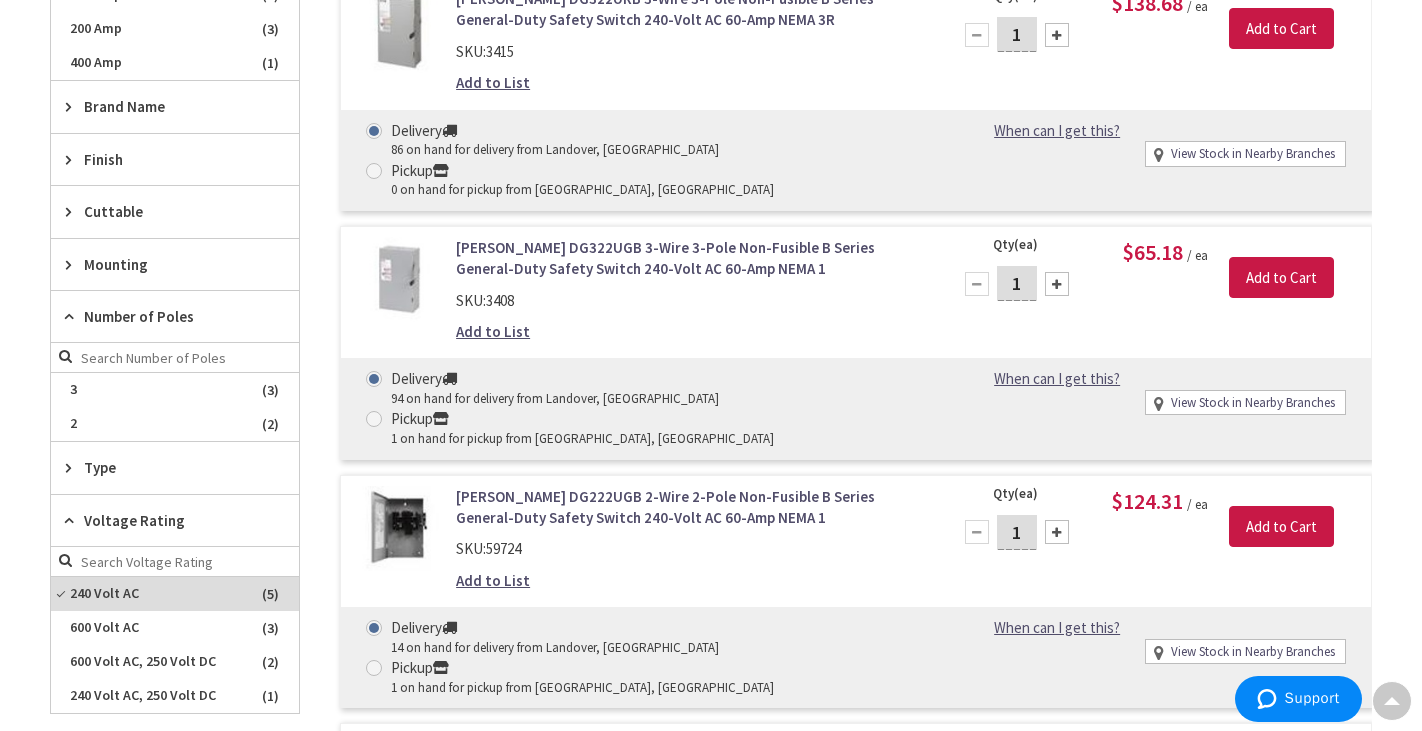 click on "Mounting" at bounding box center [165, 264] 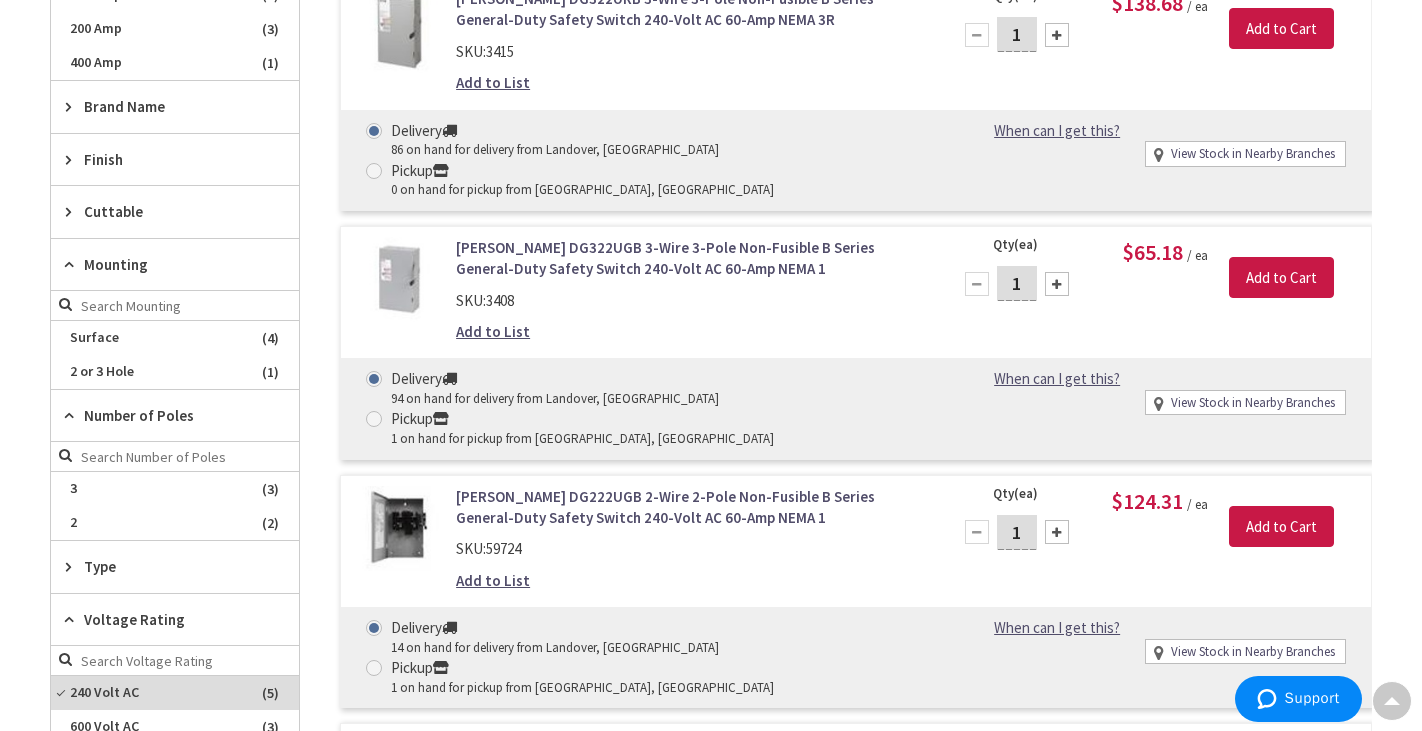click on "Cuttable" at bounding box center (165, 211) 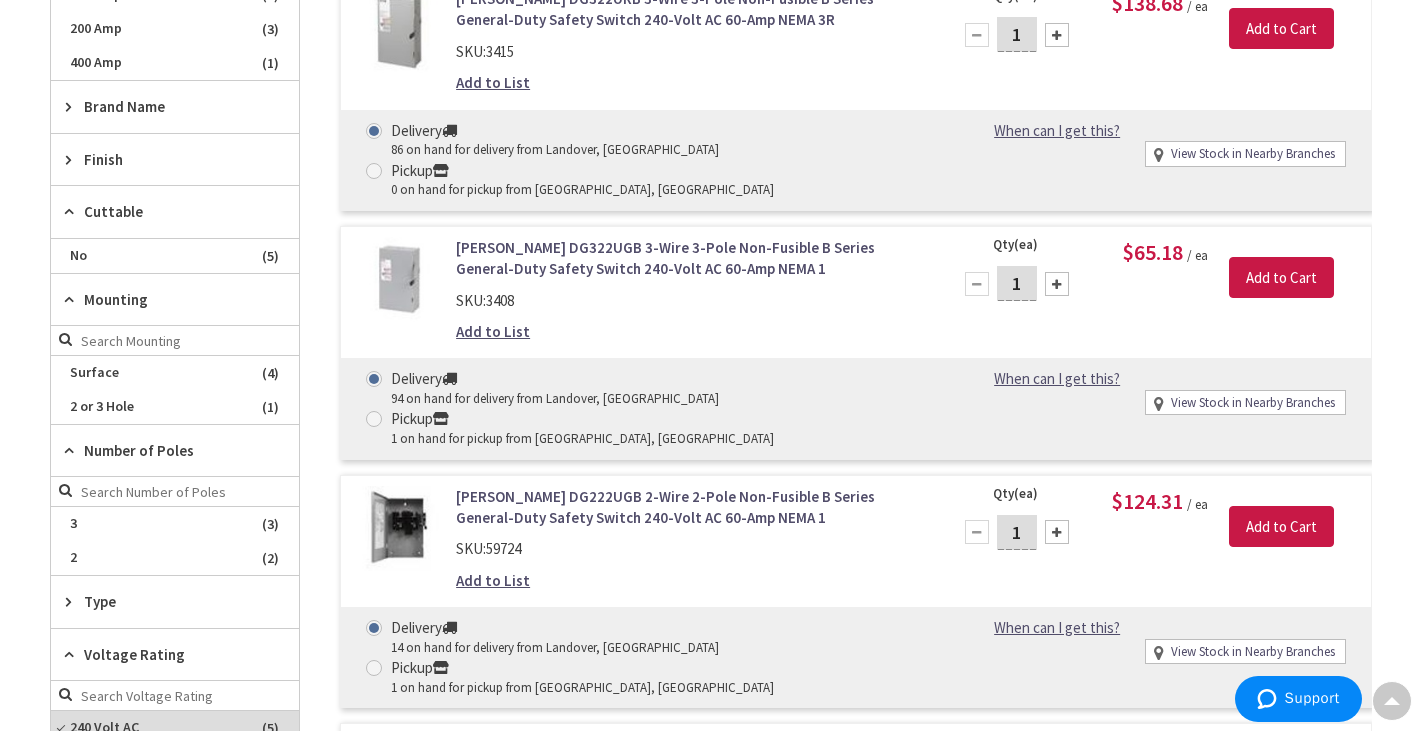 scroll, scrollTop: 930, scrollLeft: 0, axis: vertical 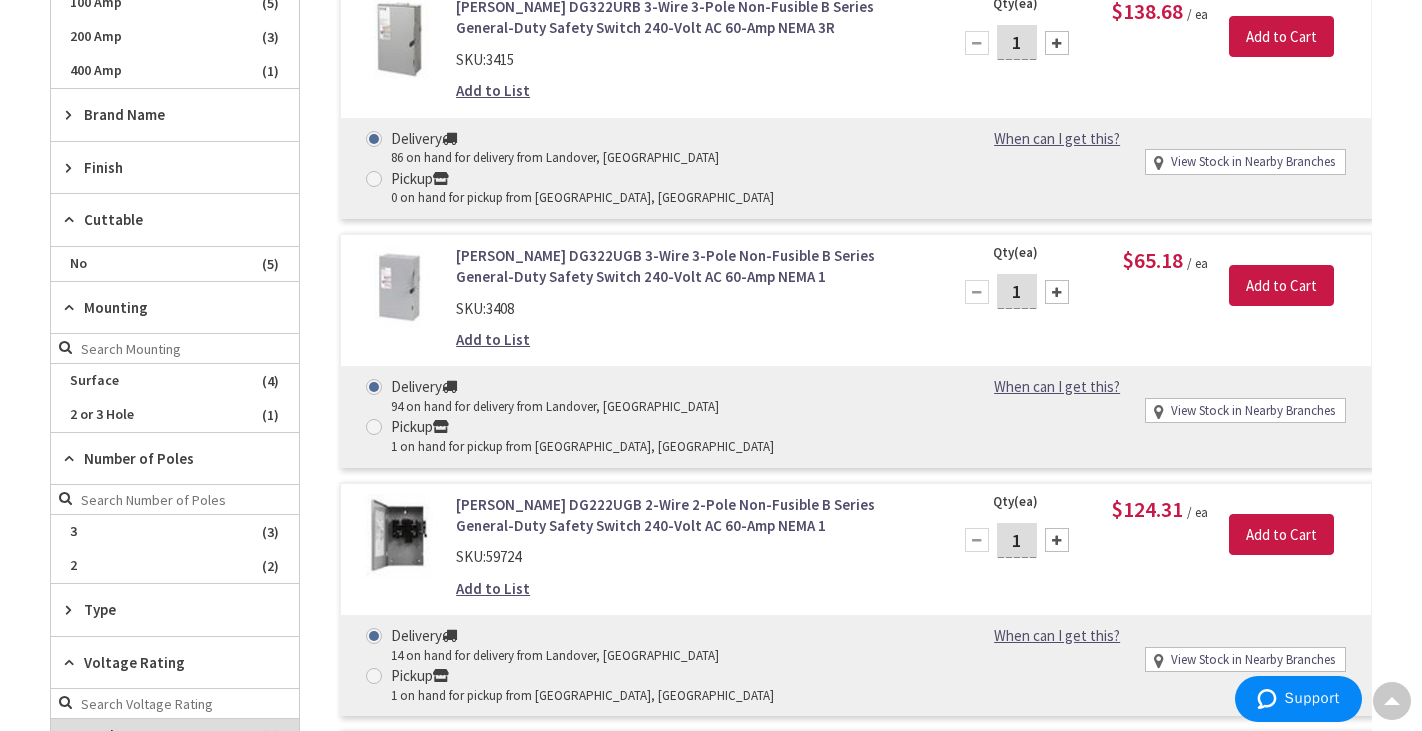 click on "Finish" at bounding box center [165, 167] 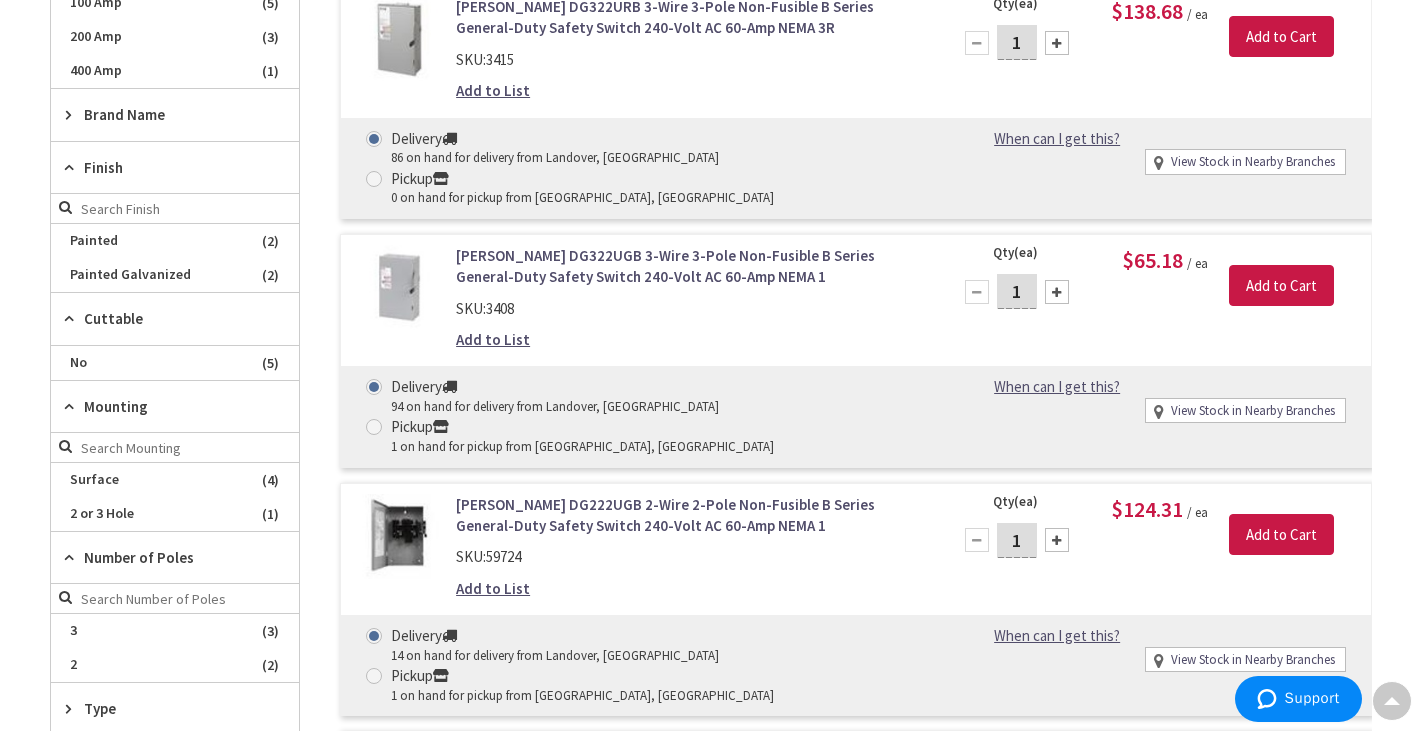 click on "Brand Name" at bounding box center (165, 114) 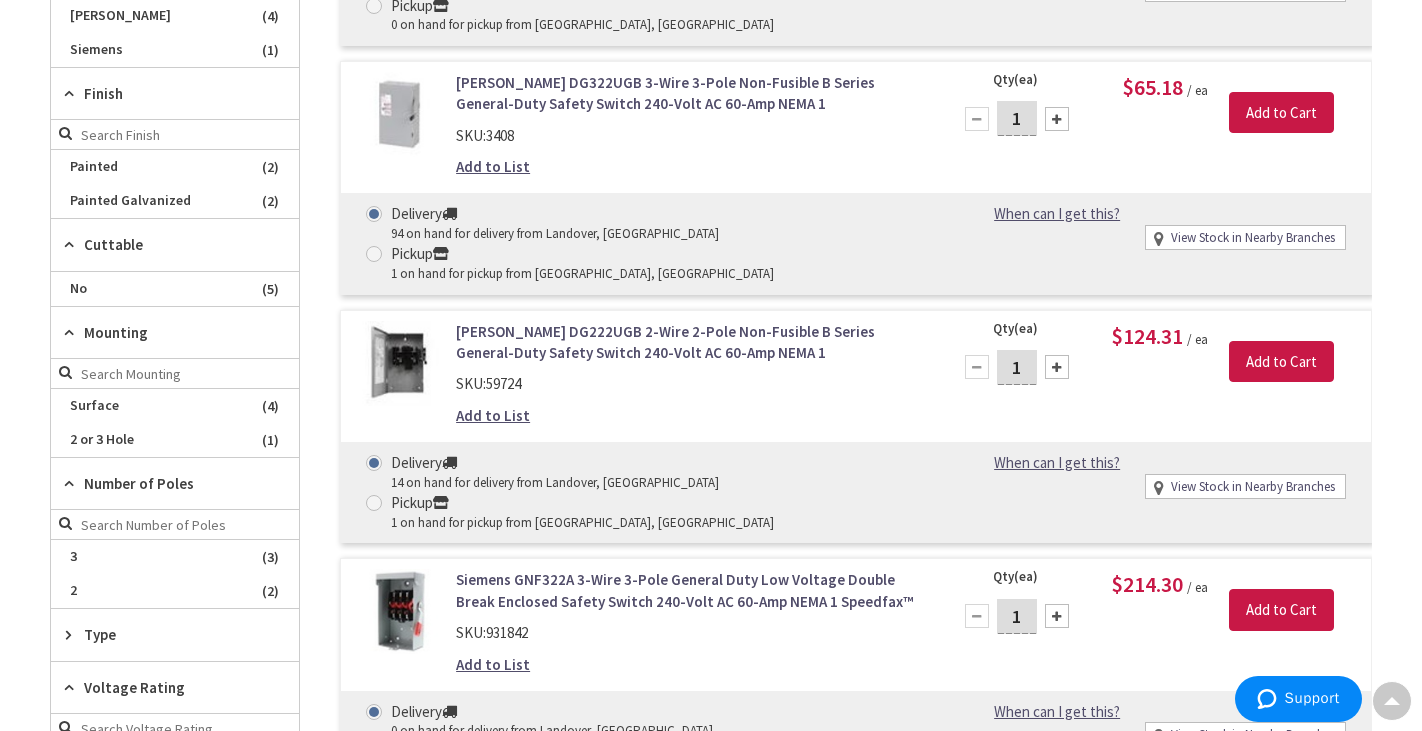scroll, scrollTop: 1107, scrollLeft: 0, axis: vertical 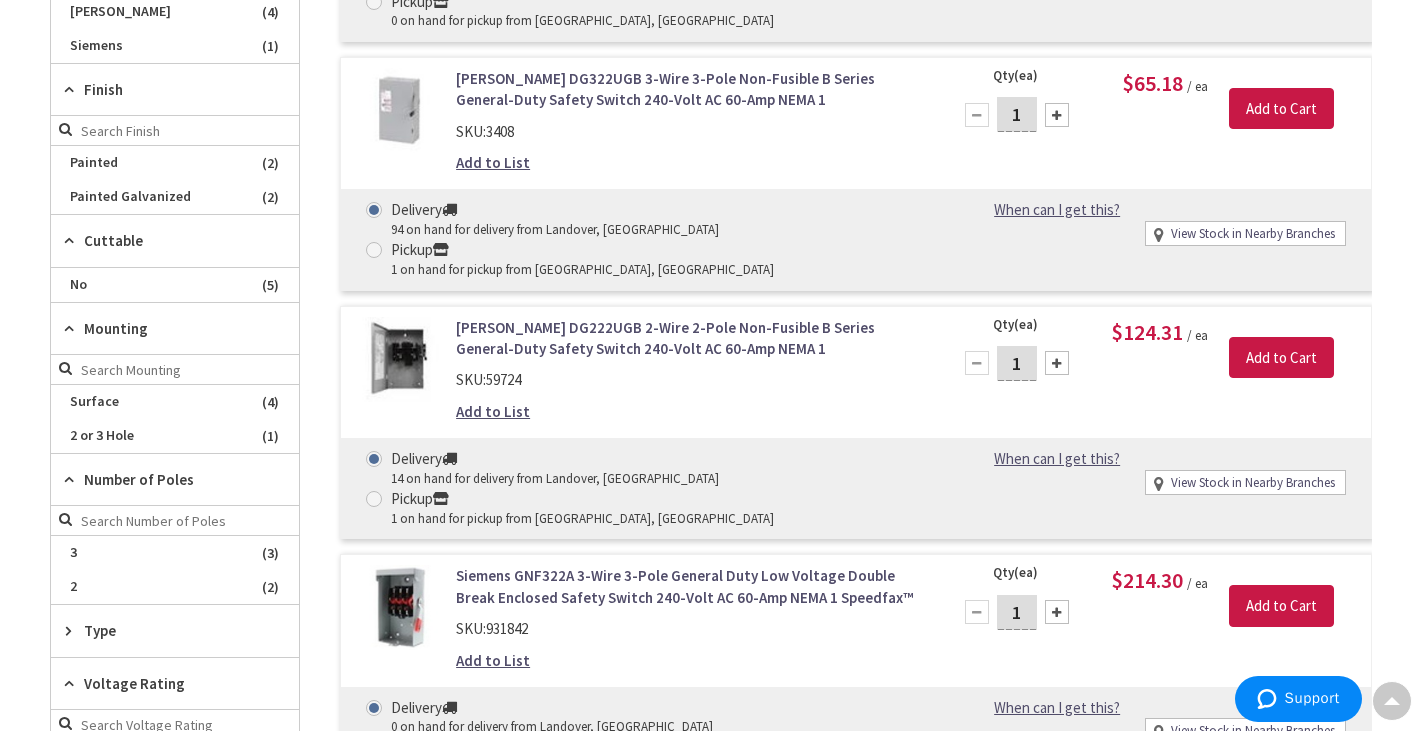 click on "Mounting" at bounding box center (165, 328) 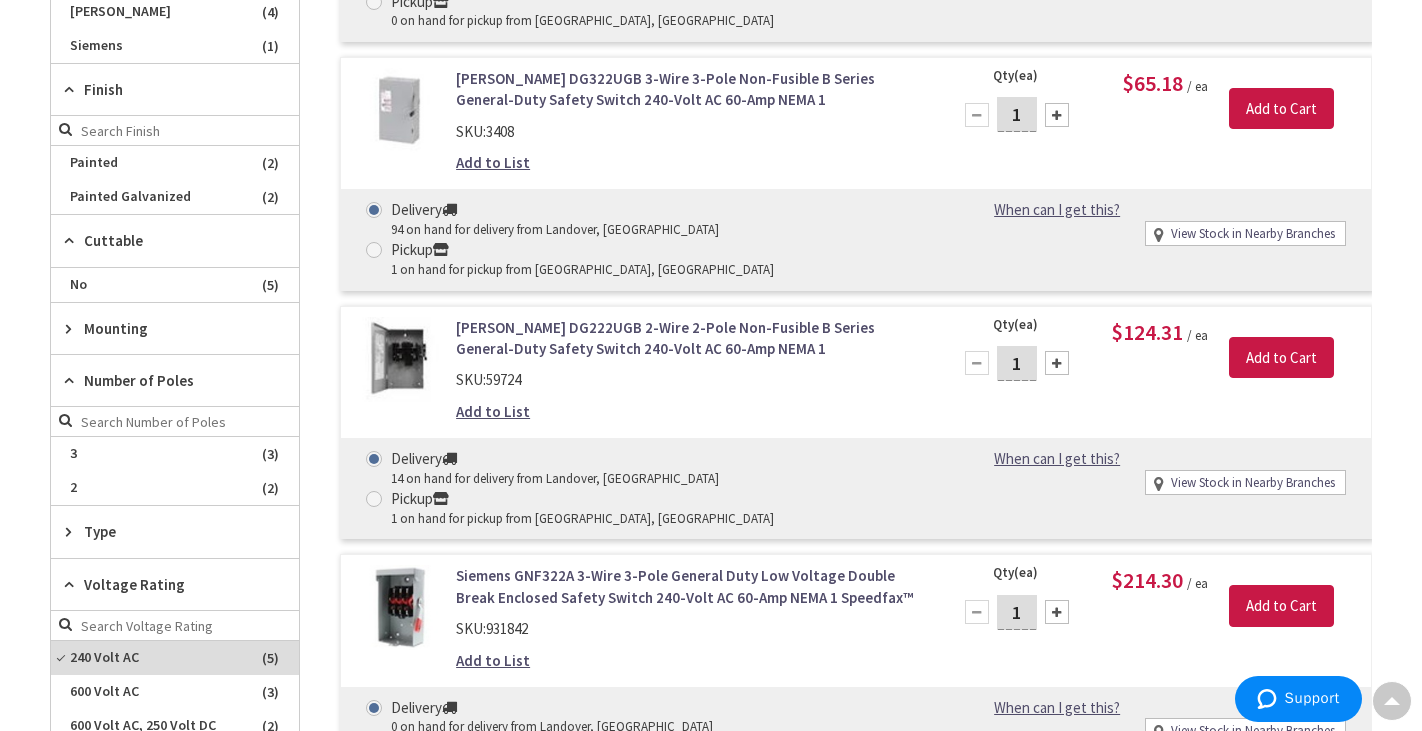 click on "Number of Poles" at bounding box center [165, 380] 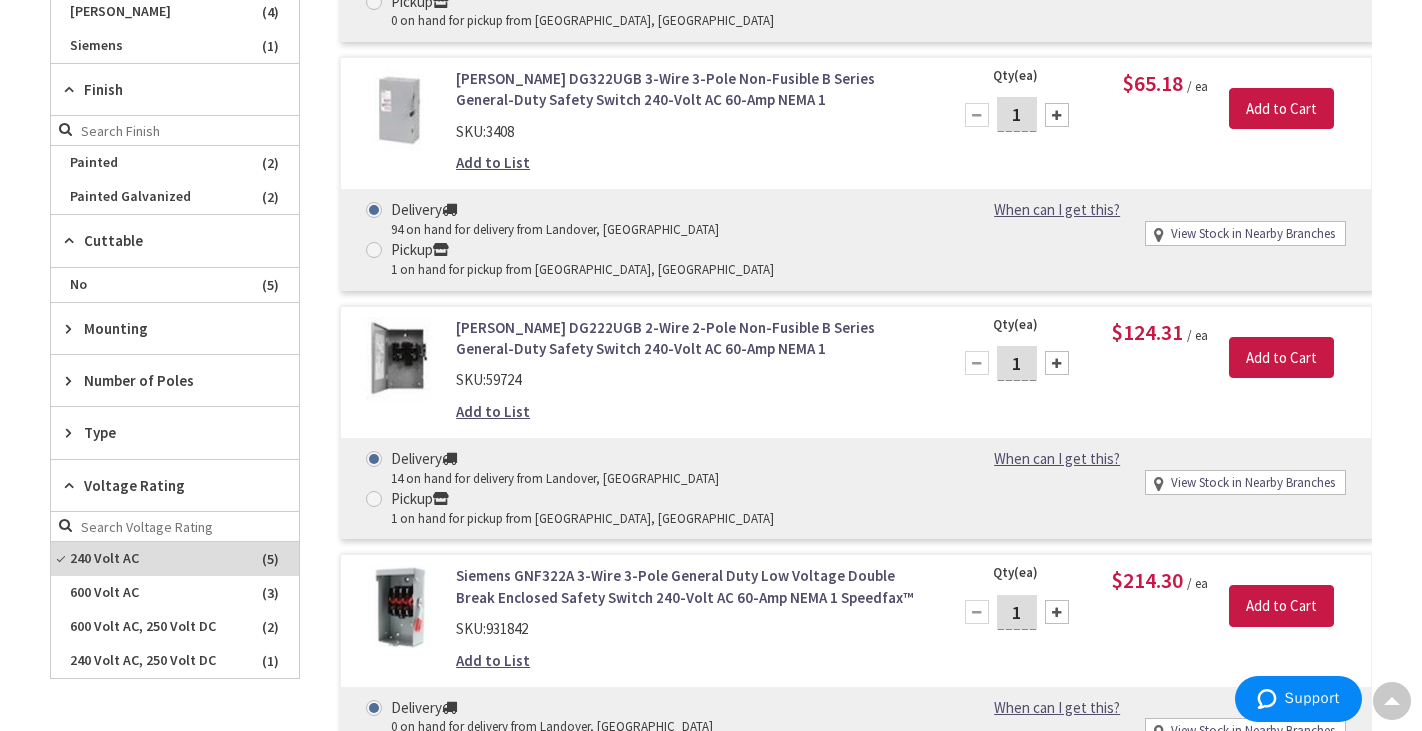 click on "Number of Poles" at bounding box center (165, 380) 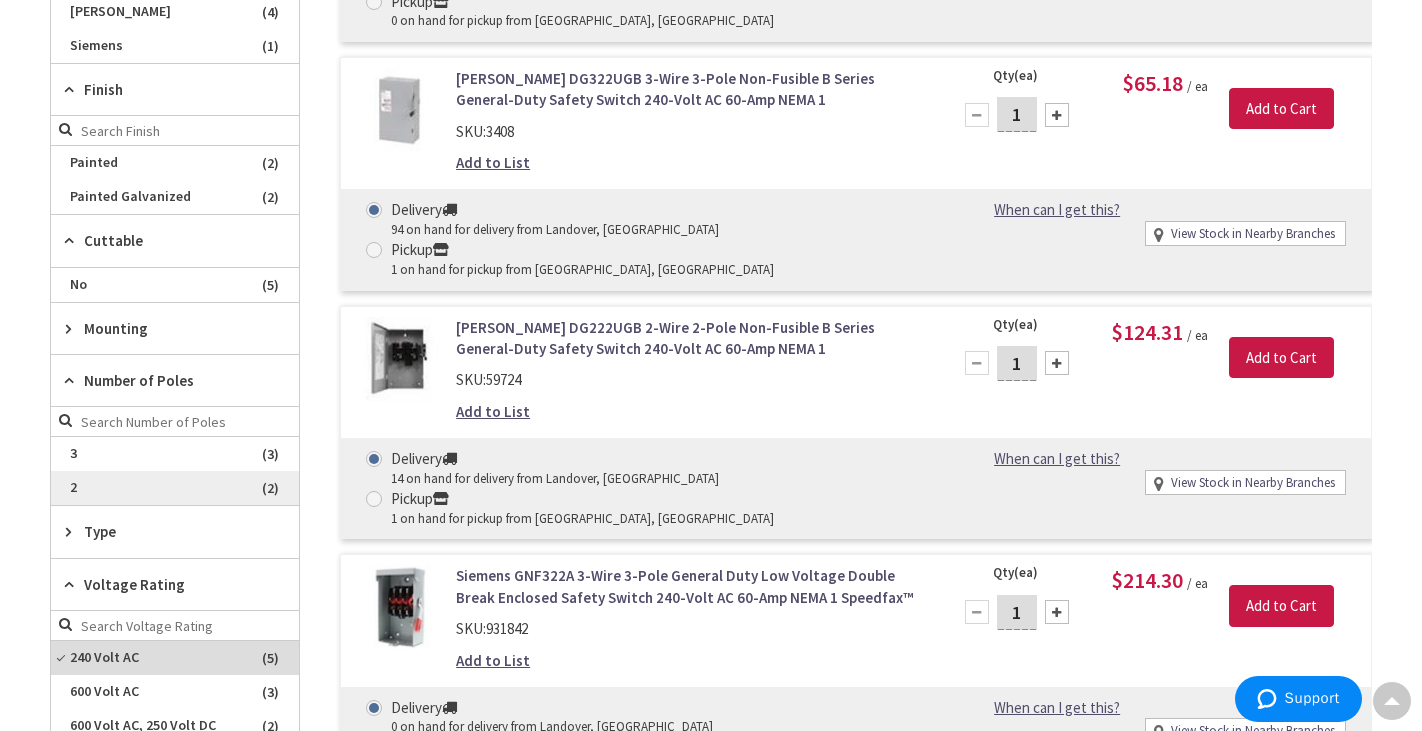 click on "2" at bounding box center (175, 488) 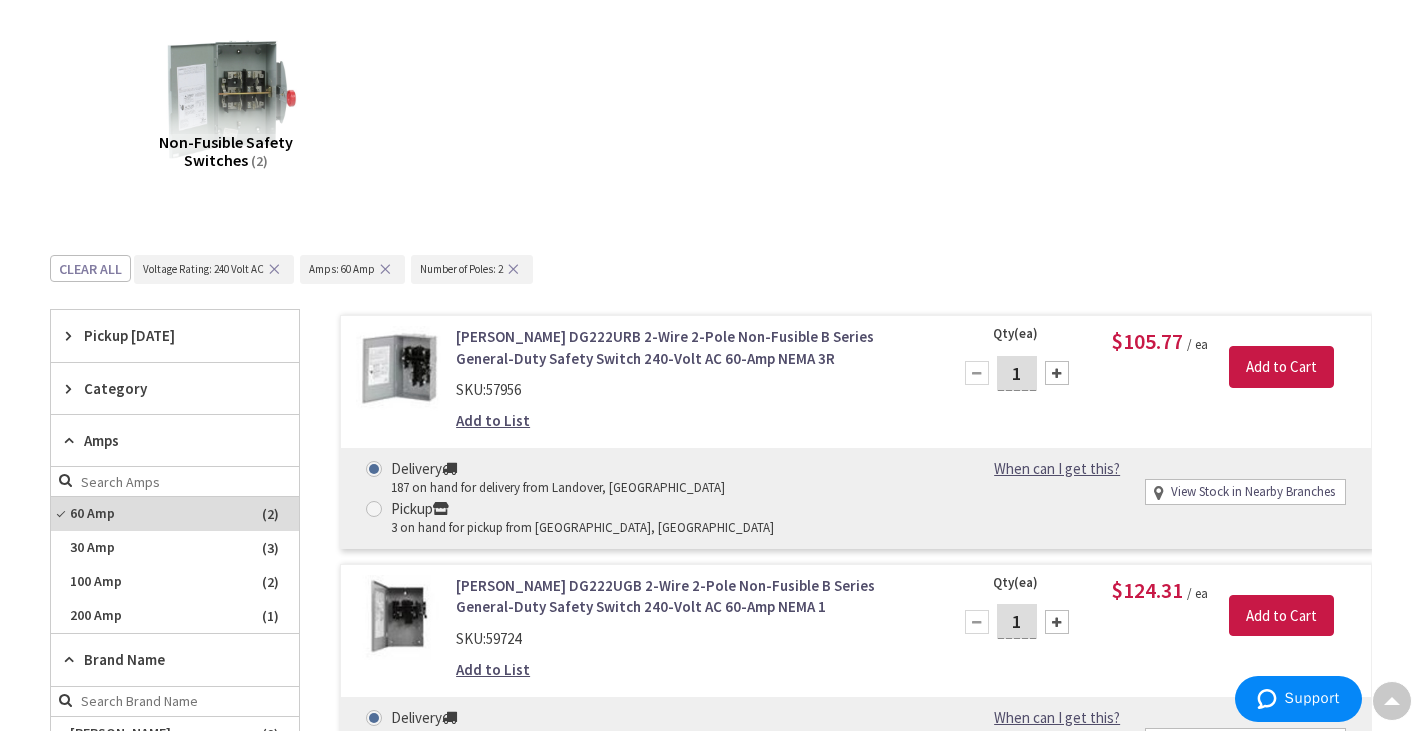 scroll, scrollTop: 355, scrollLeft: 0, axis: vertical 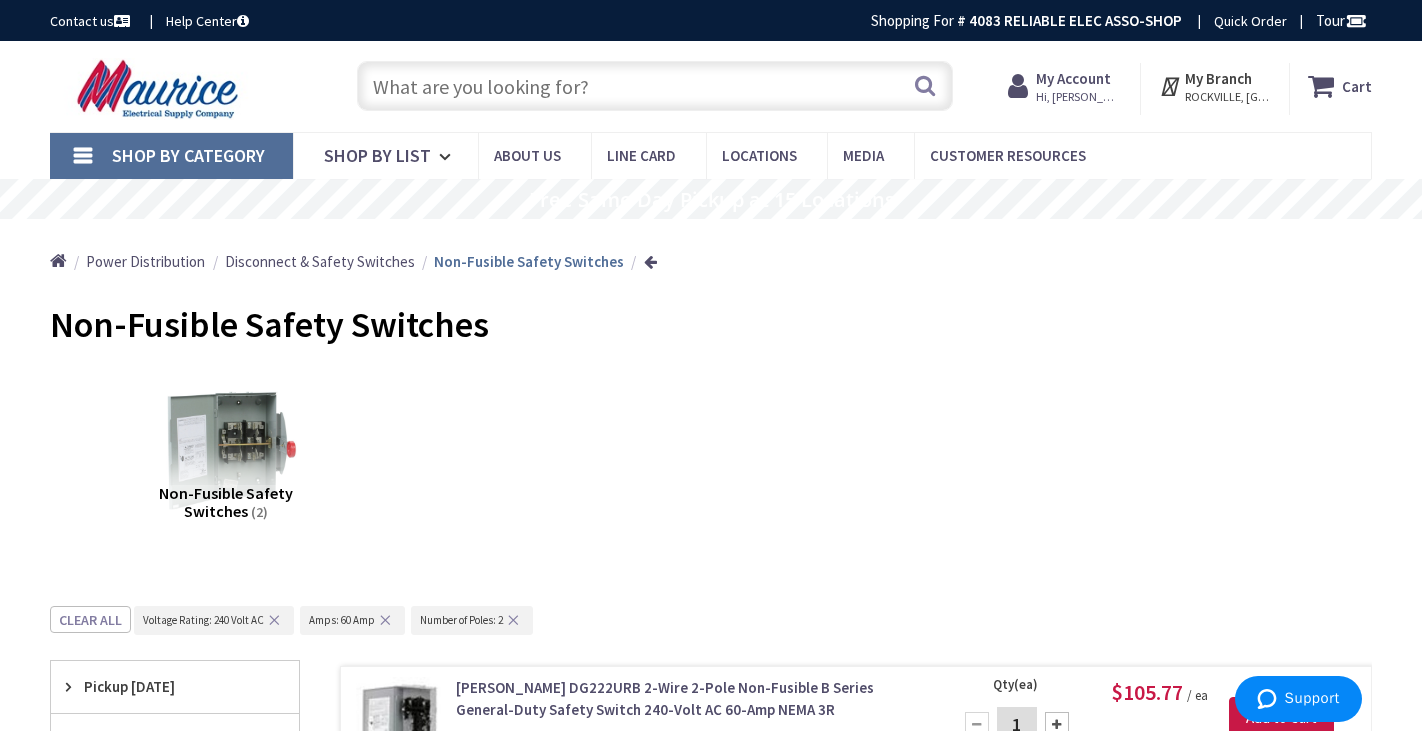 click at bounding box center (654, 86) 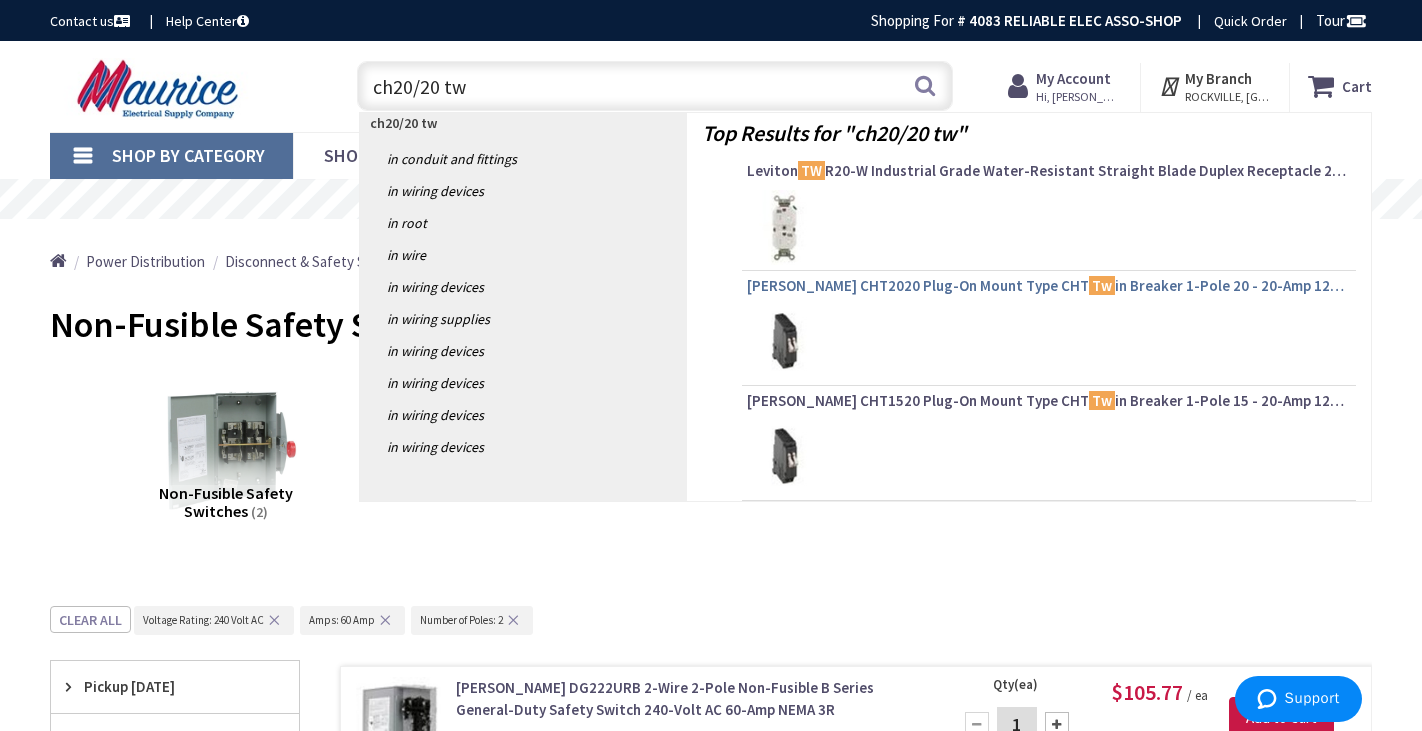 type on "ch20/20 tw" 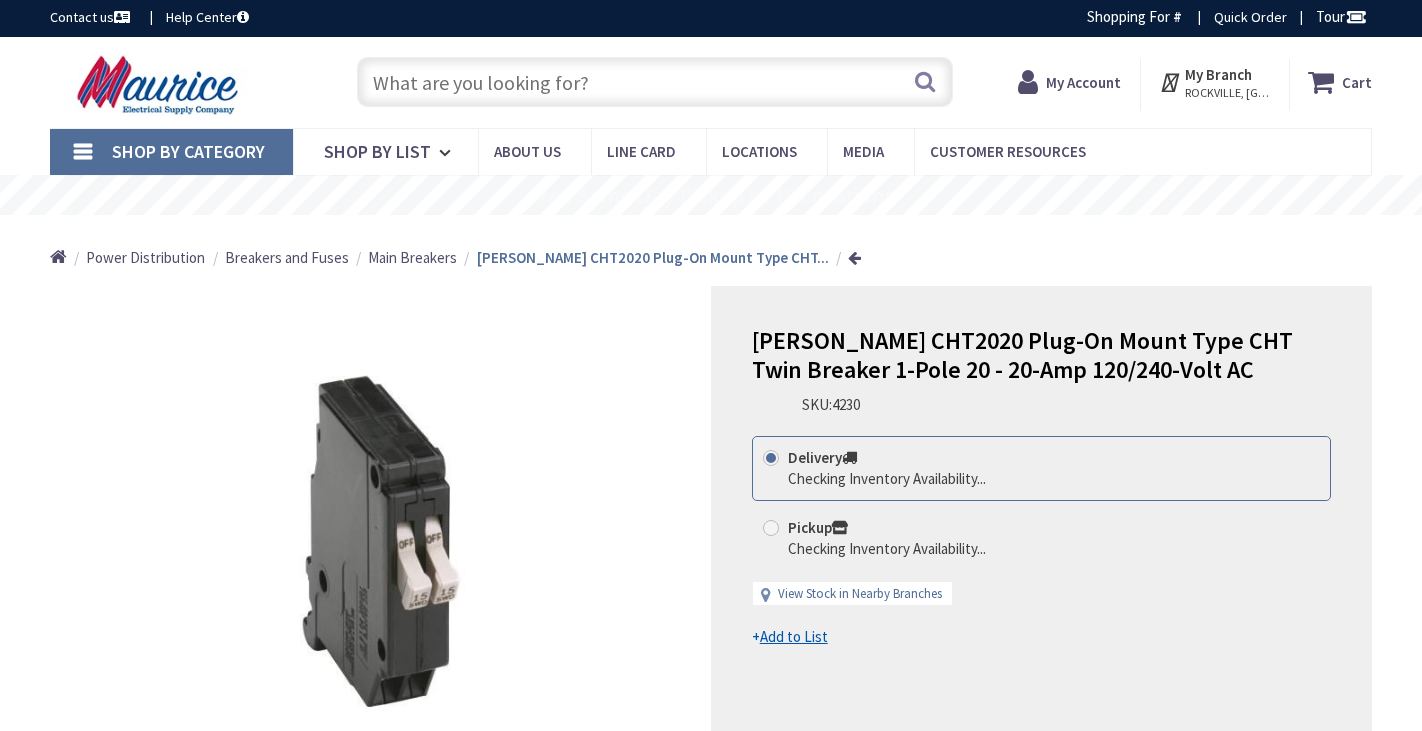 scroll, scrollTop: 8, scrollLeft: 0, axis: vertical 